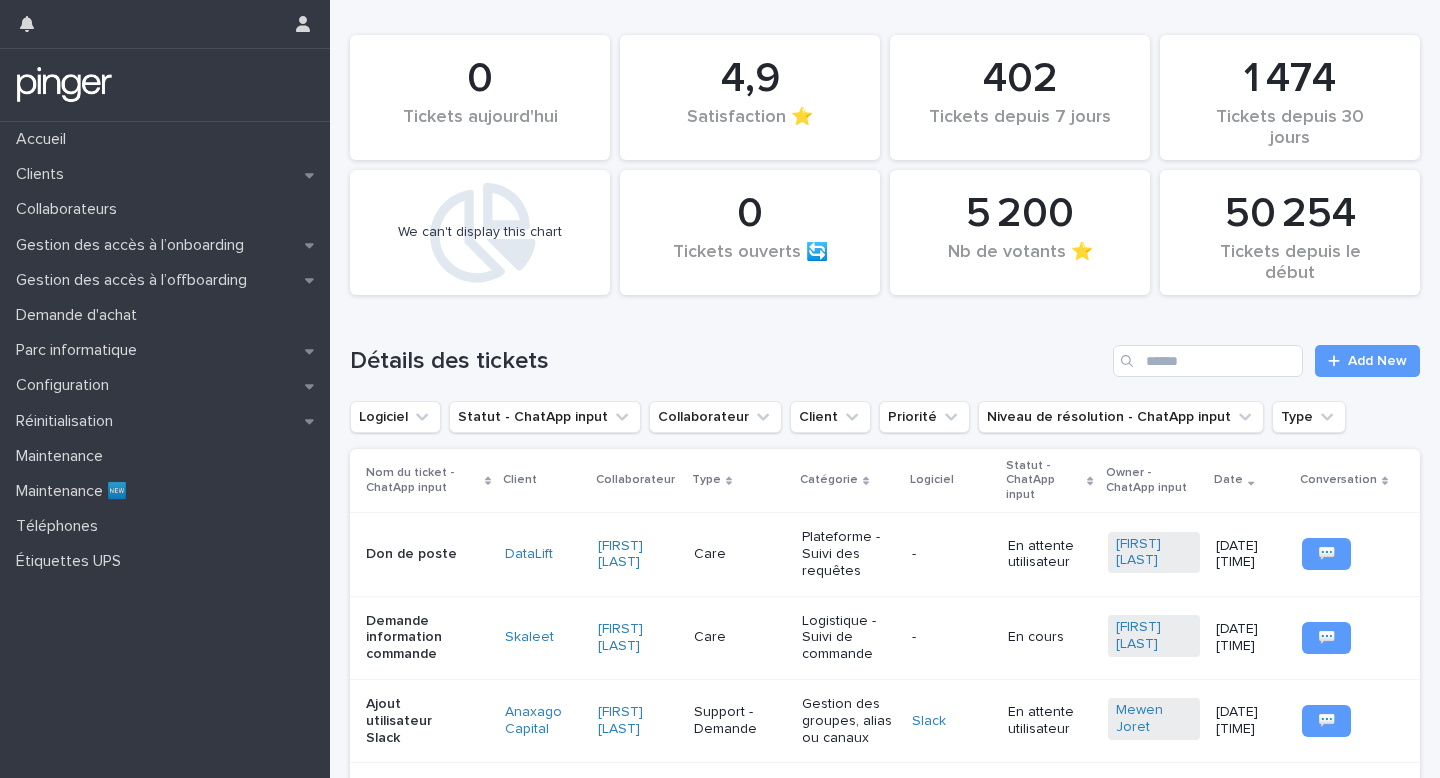 scroll, scrollTop: 0, scrollLeft: 0, axis: both 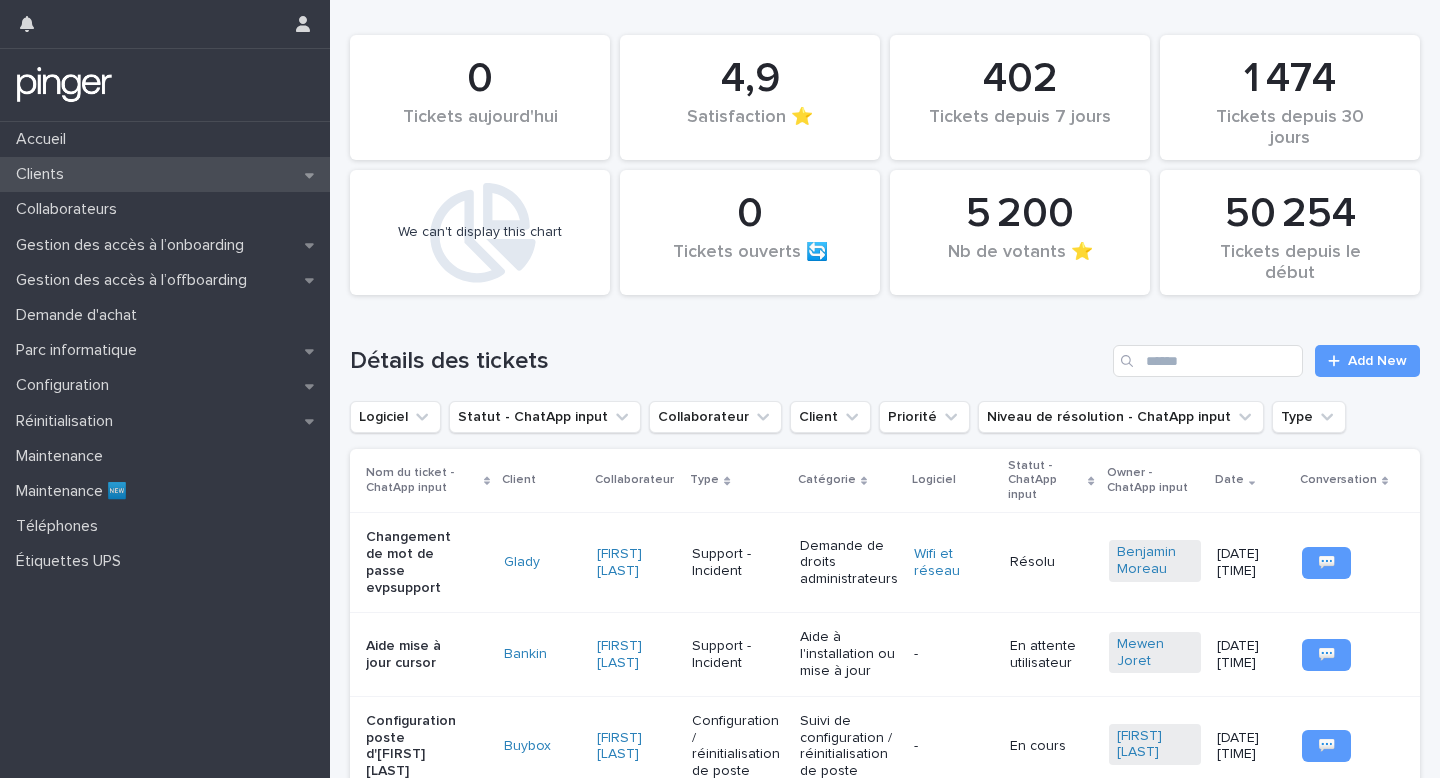 click on "Clients" at bounding box center [165, 174] 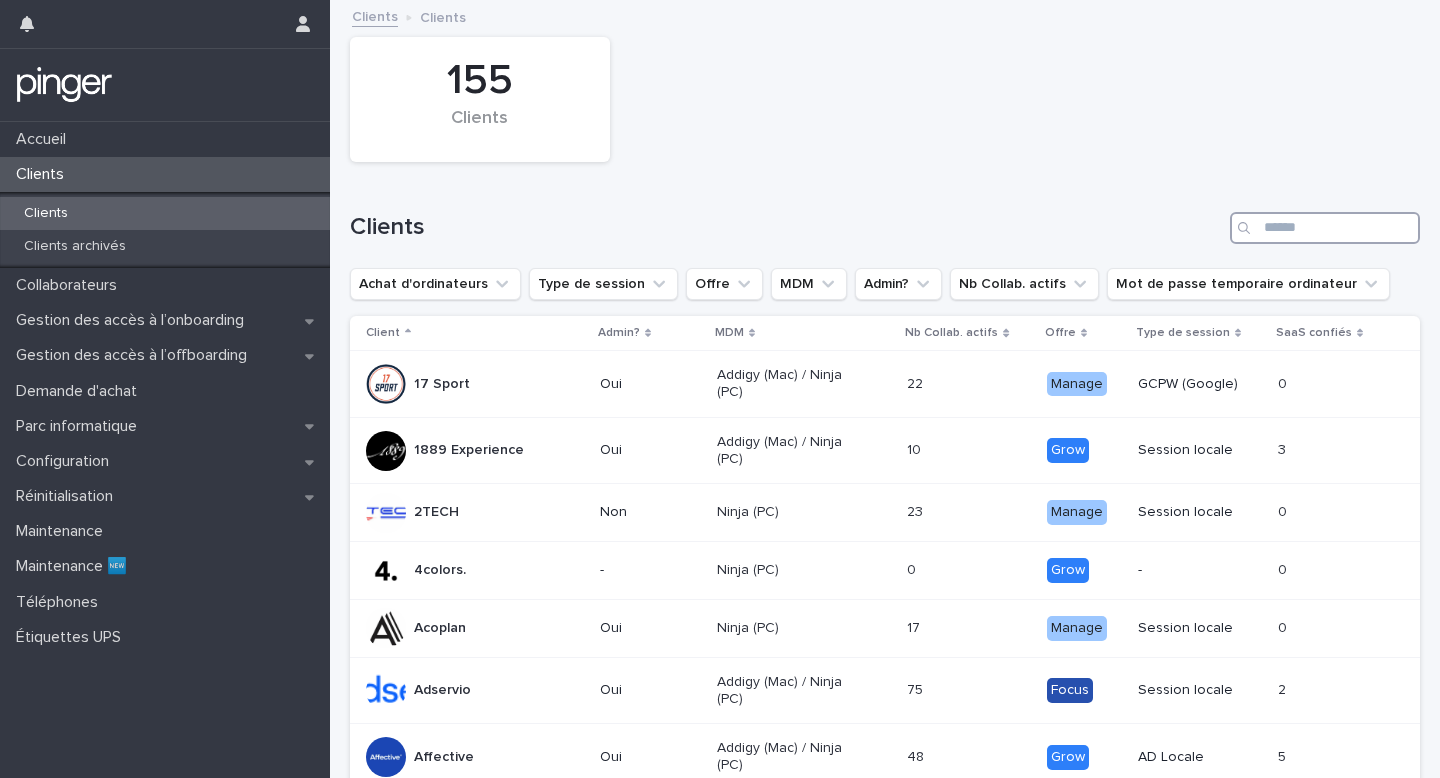 click at bounding box center [1325, 228] 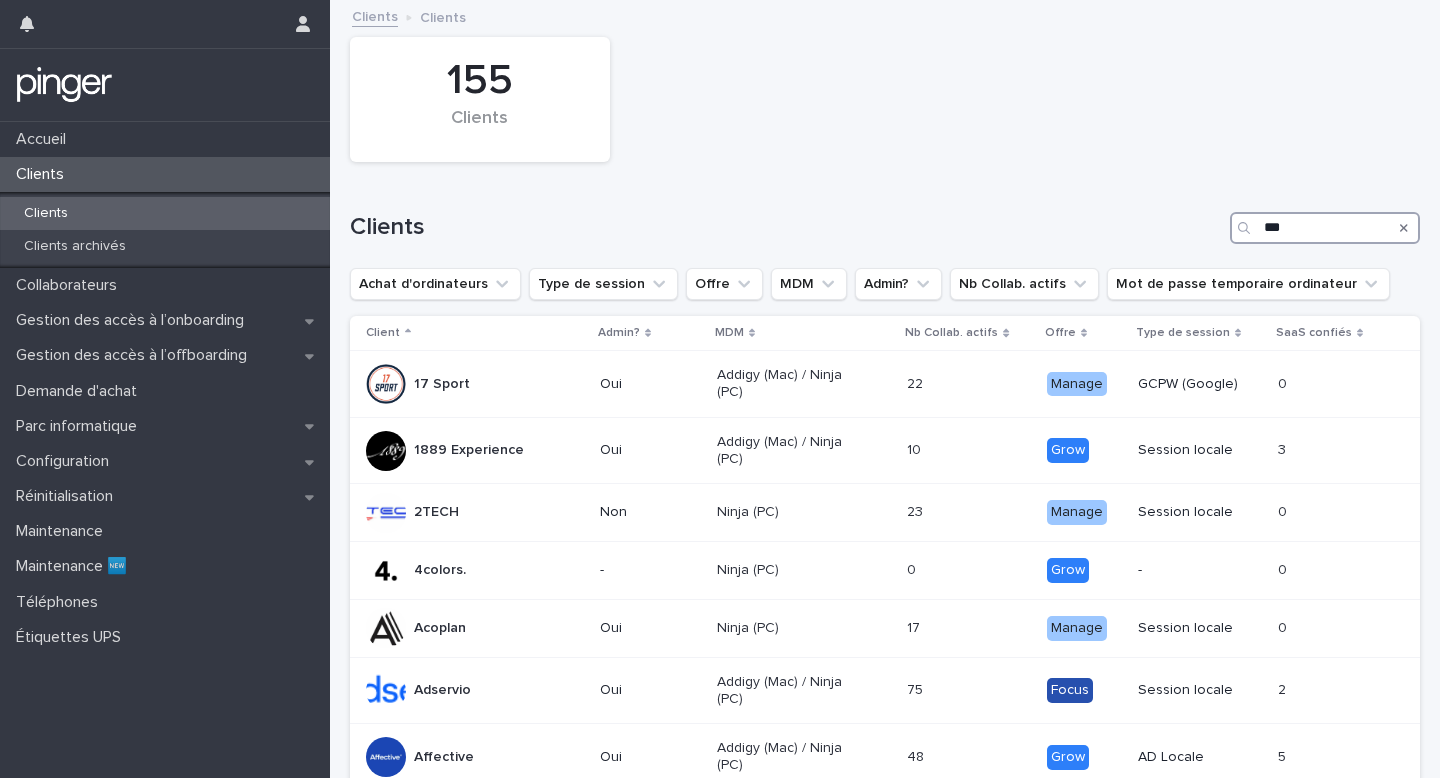 type on "****" 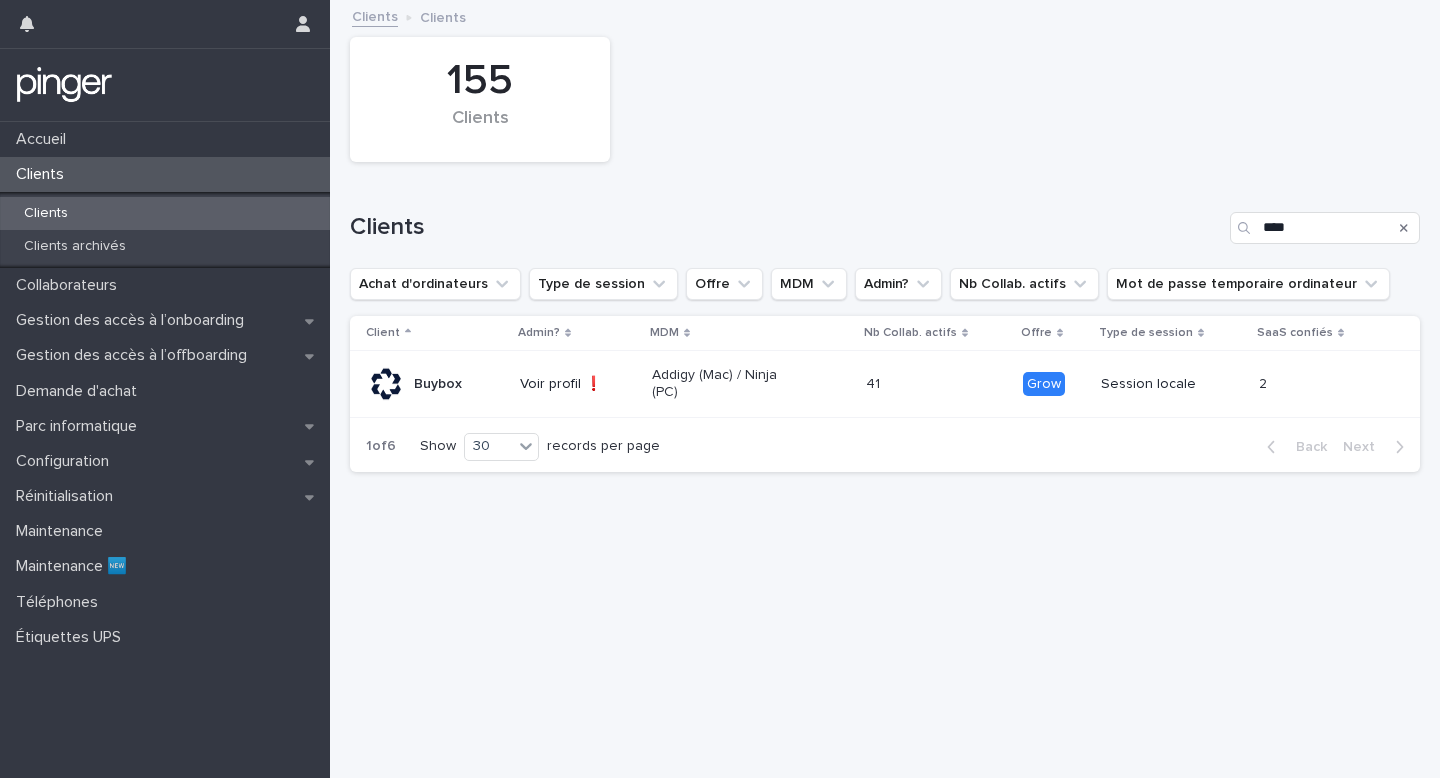 click on "Addigy (Mac) / Ninja (PC)" at bounding box center [751, 384] 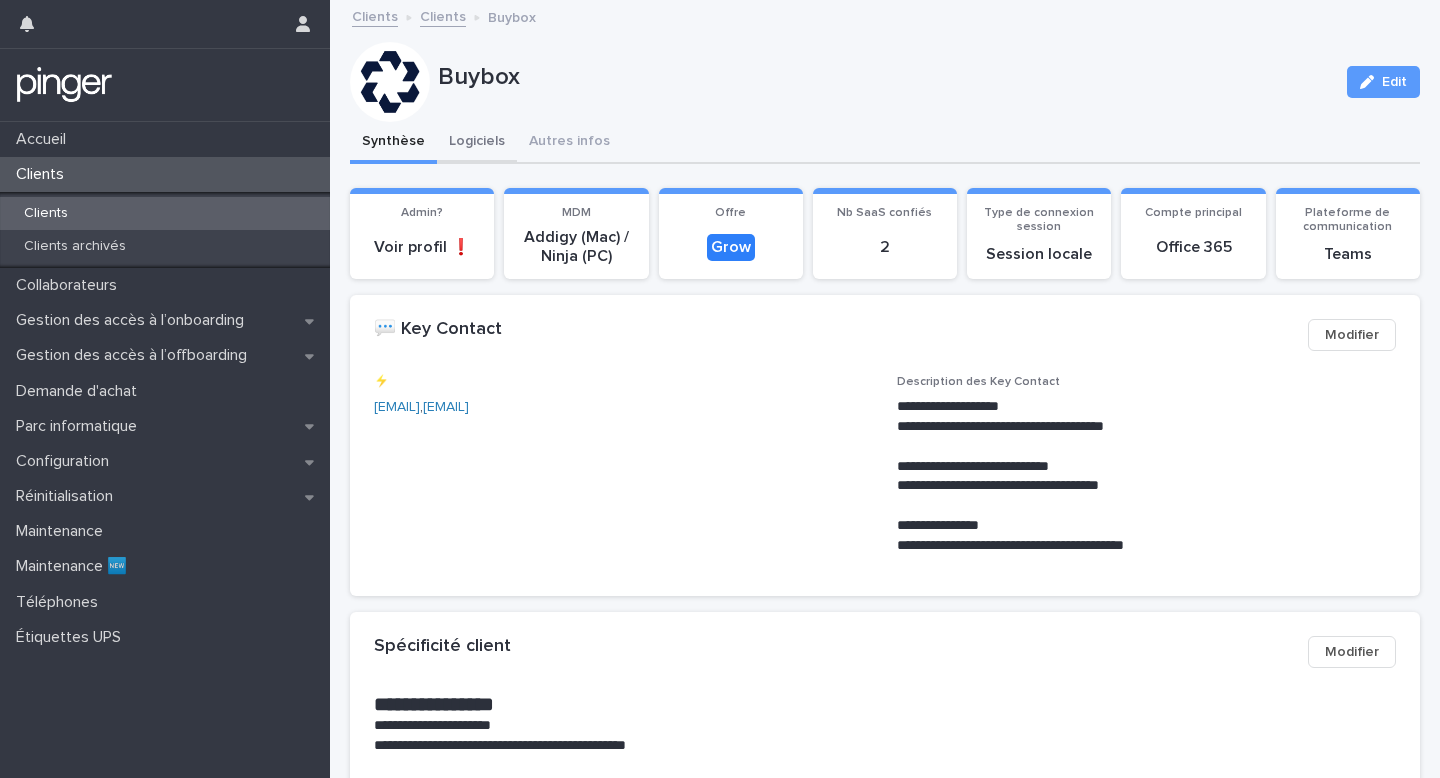 click on "Logiciels" at bounding box center (477, 143) 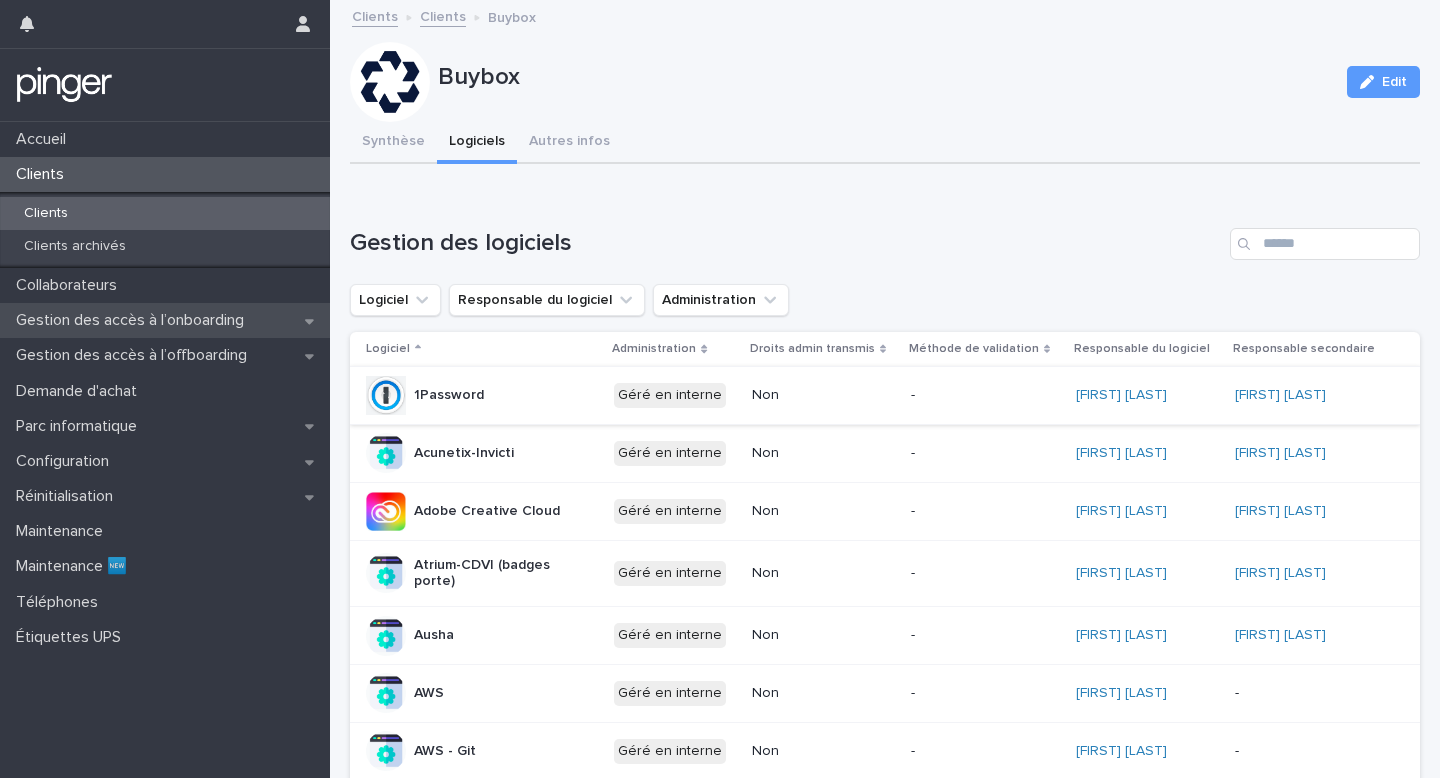click on "Gestion des accès à l’onboarding" at bounding box center [134, 320] 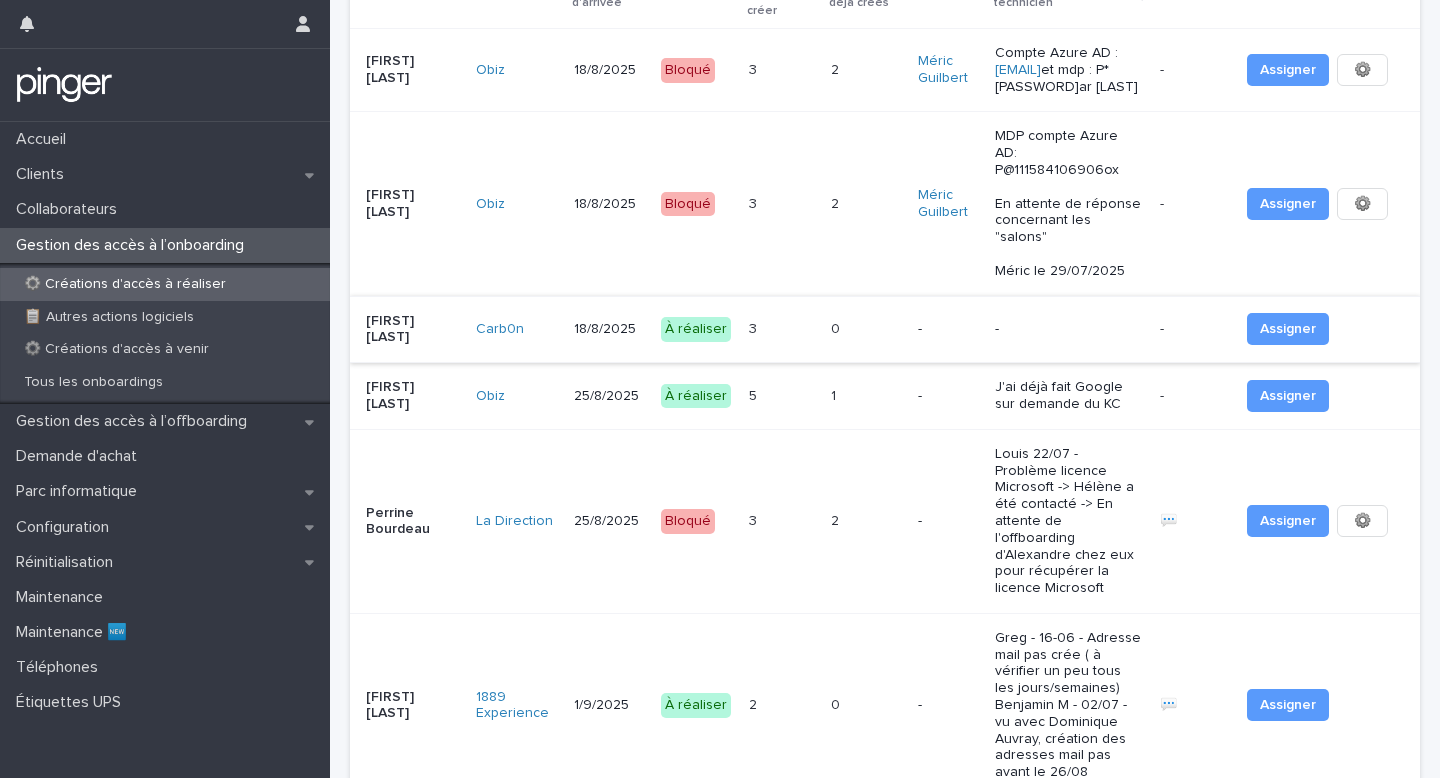 scroll, scrollTop: 638, scrollLeft: 0, axis: vertical 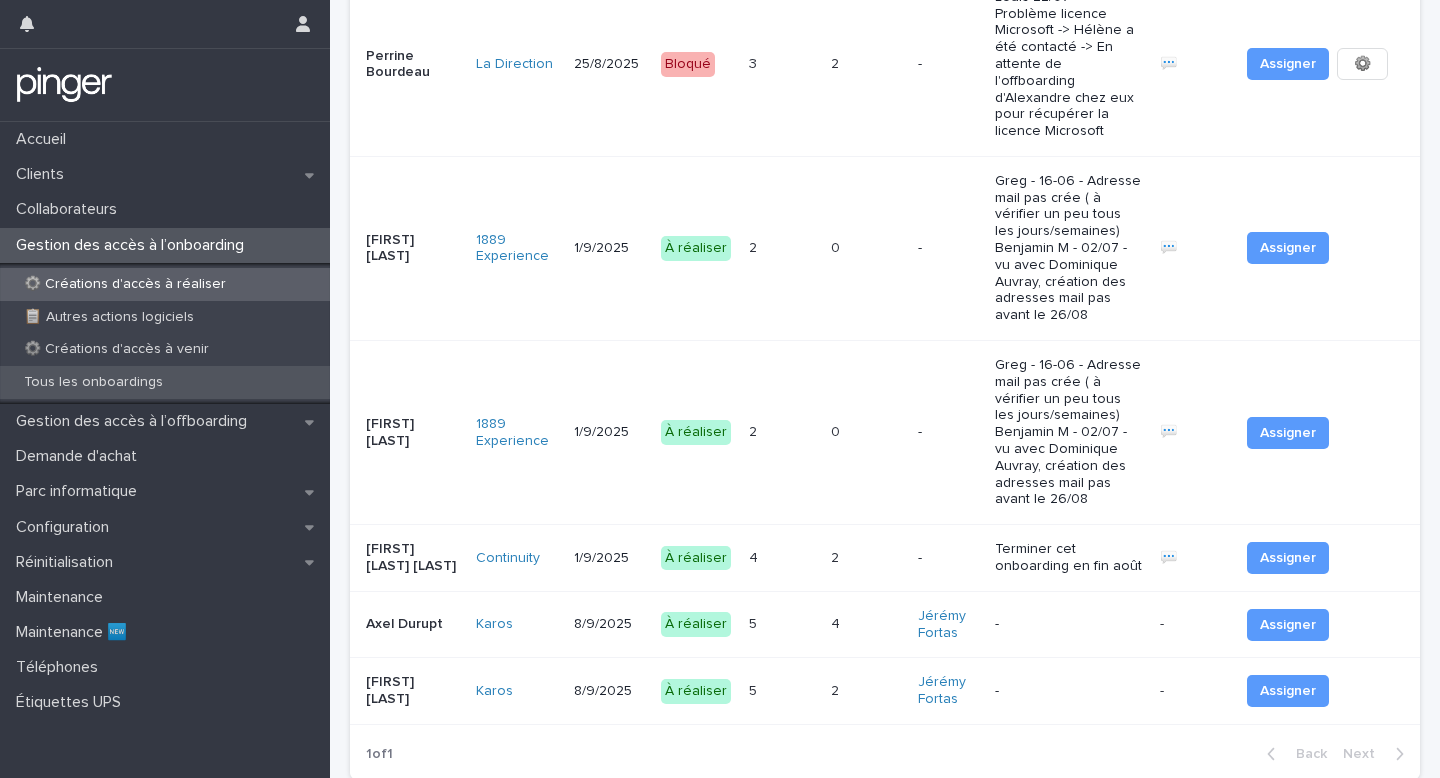 click on "Tous les onboardings" at bounding box center [165, 382] 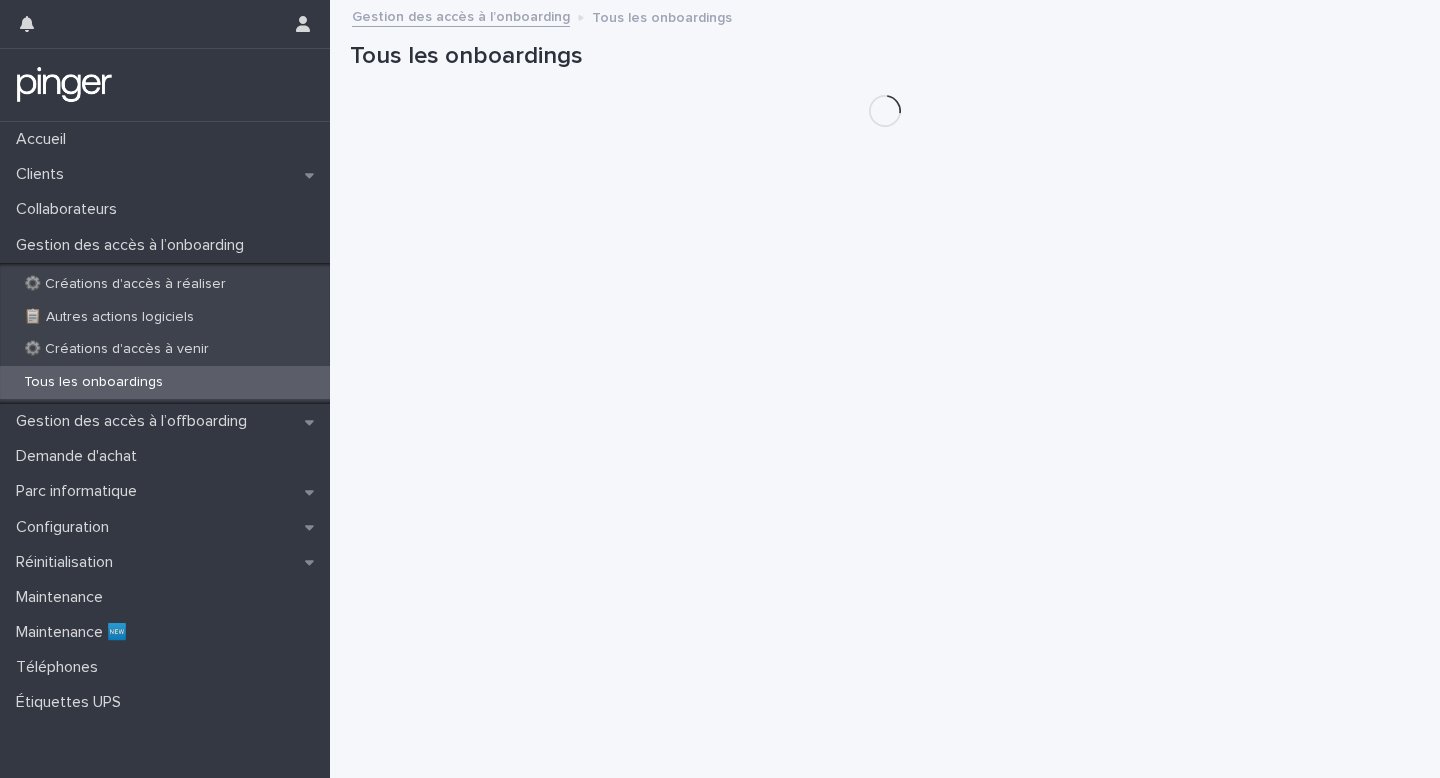 scroll, scrollTop: 0, scrollLeft: 0, axis: both 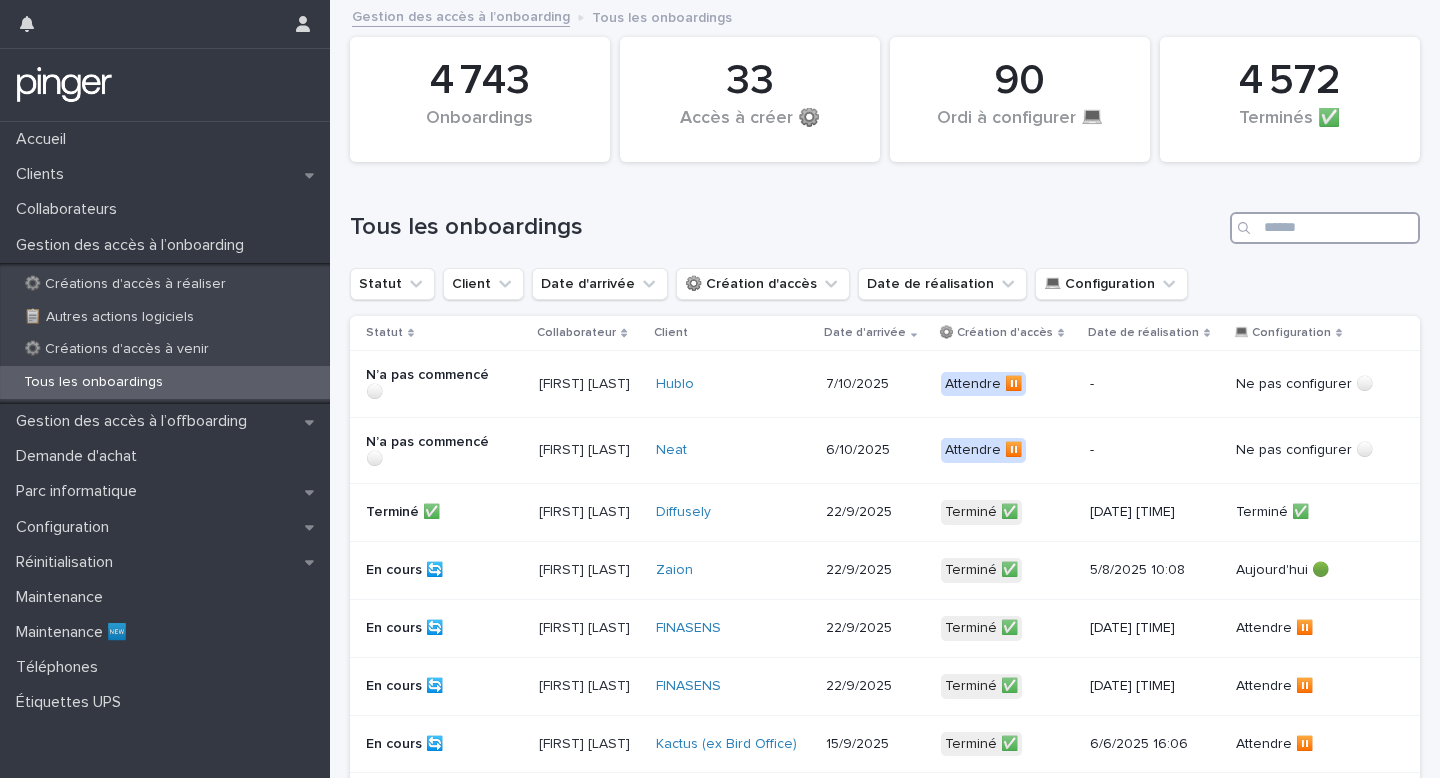 click at bounding box center (1325, 228) 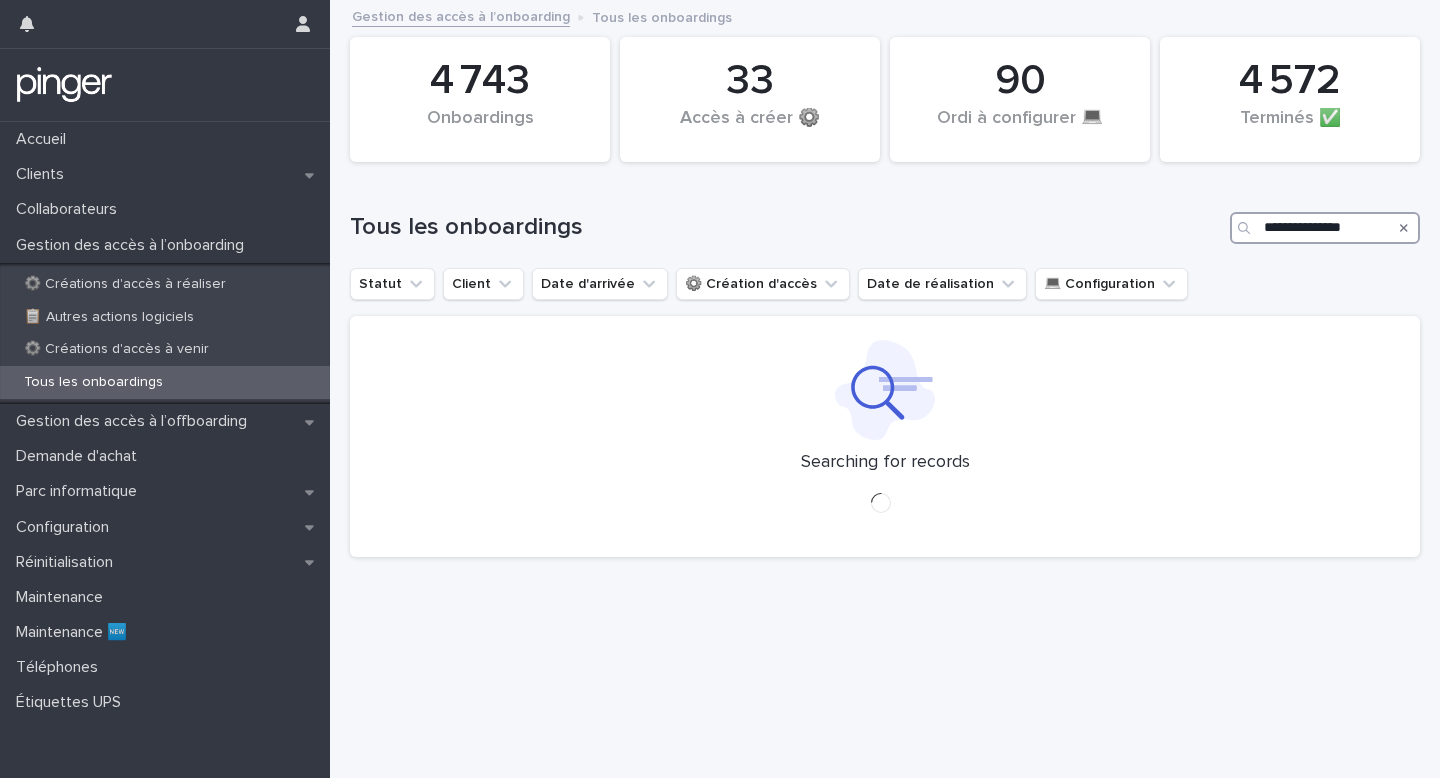 scroll, scrollTop: 0, scrollLeft: 0, axis: both 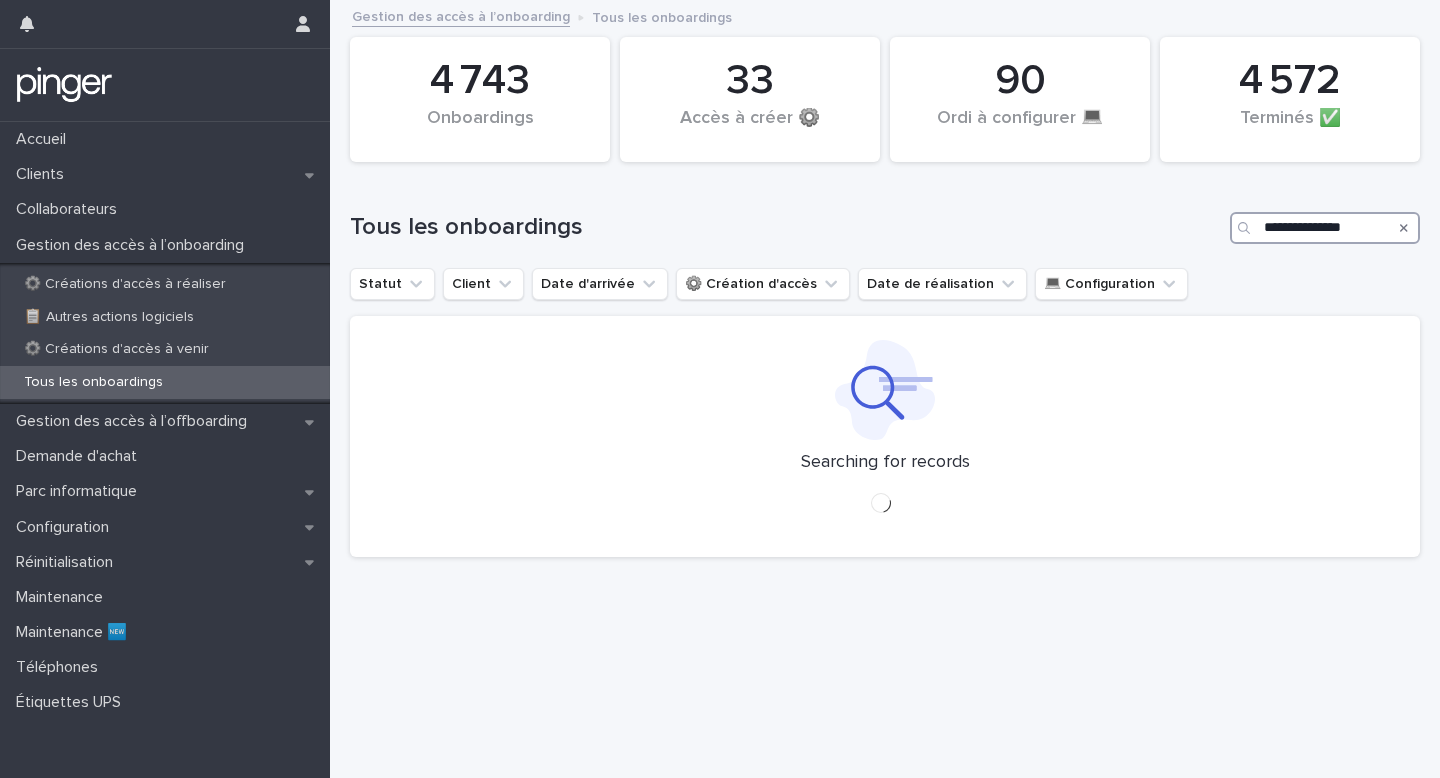 type on "**********" 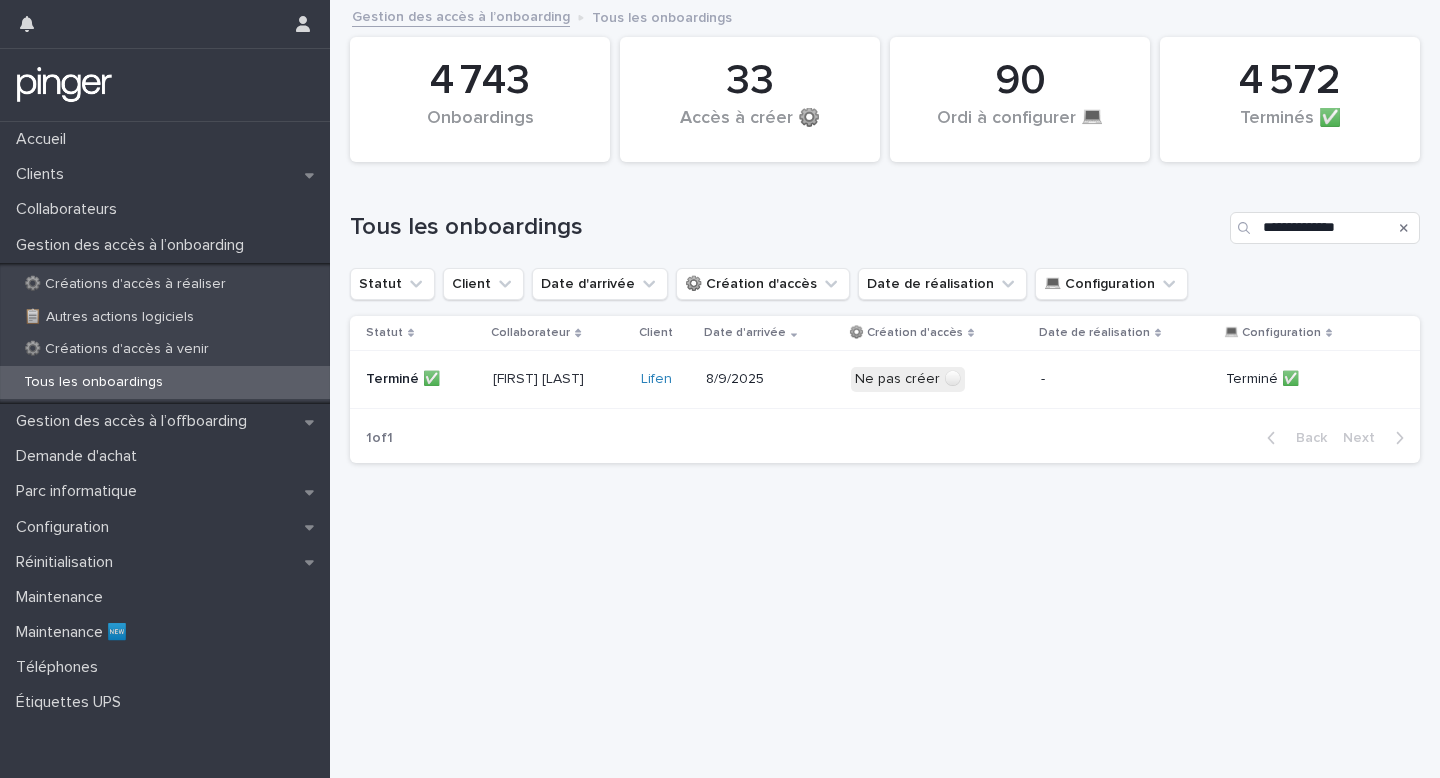 click on "-" at bounding box center (1112, 379) 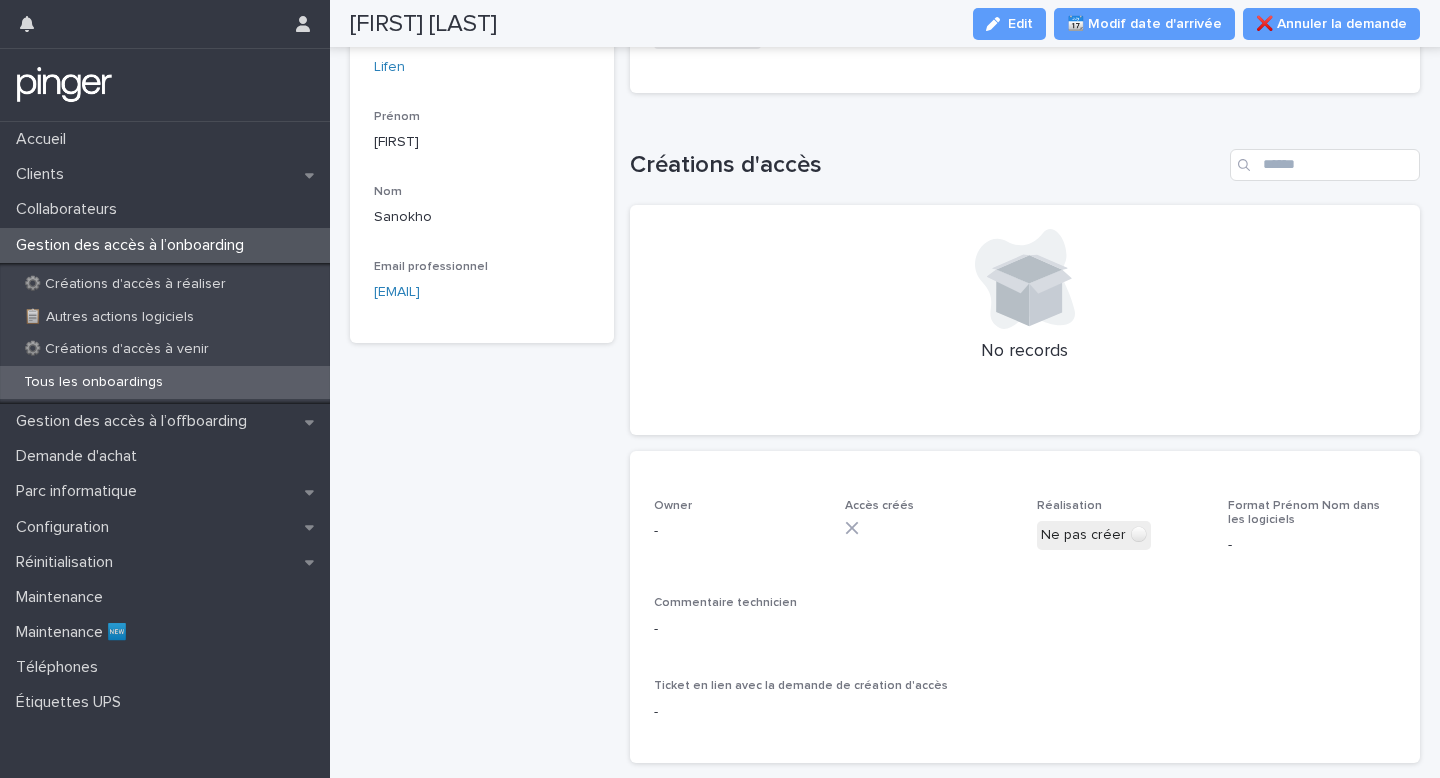 scroll, scrollTop: 0, scrollLeft: 0, axis: both 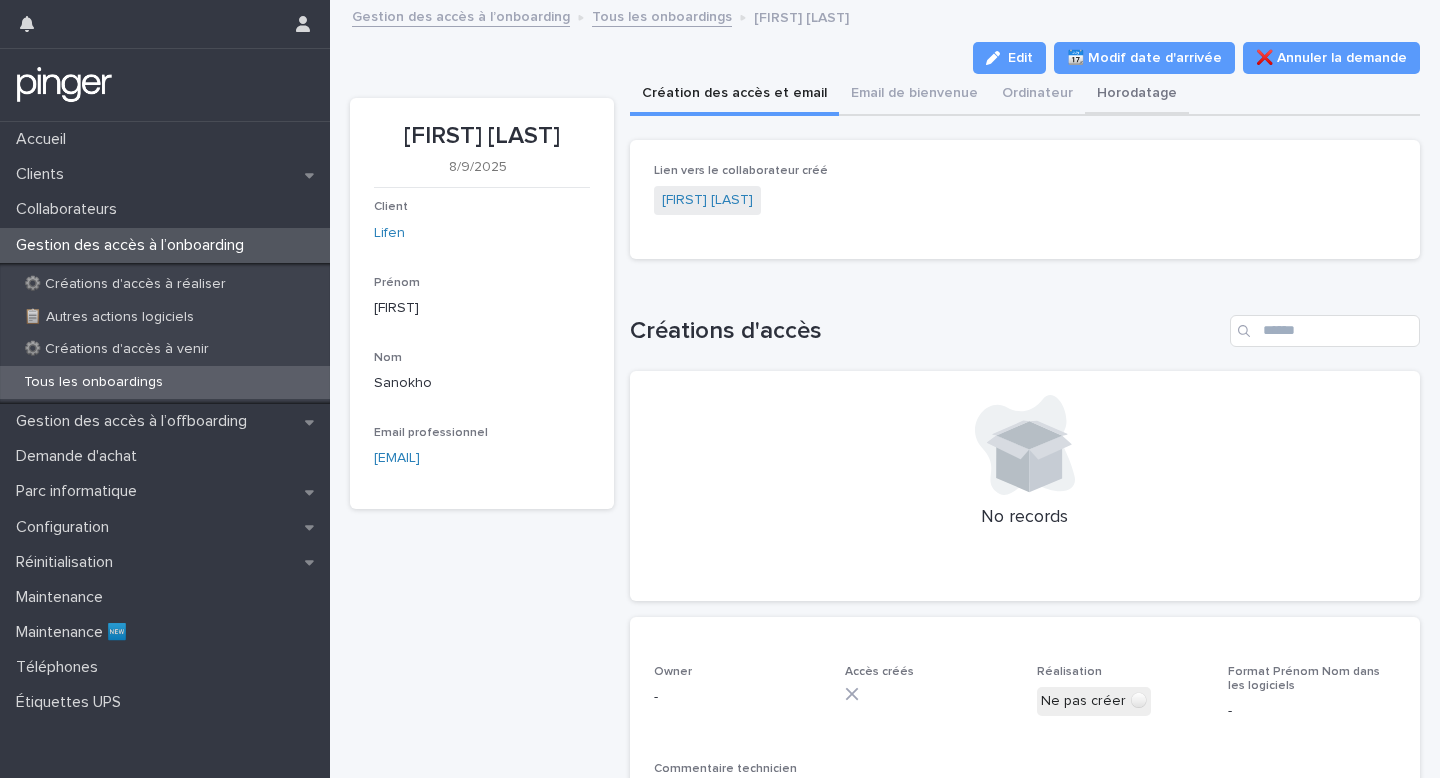 click on "Horodatage" at bounding box center [1137, 95] 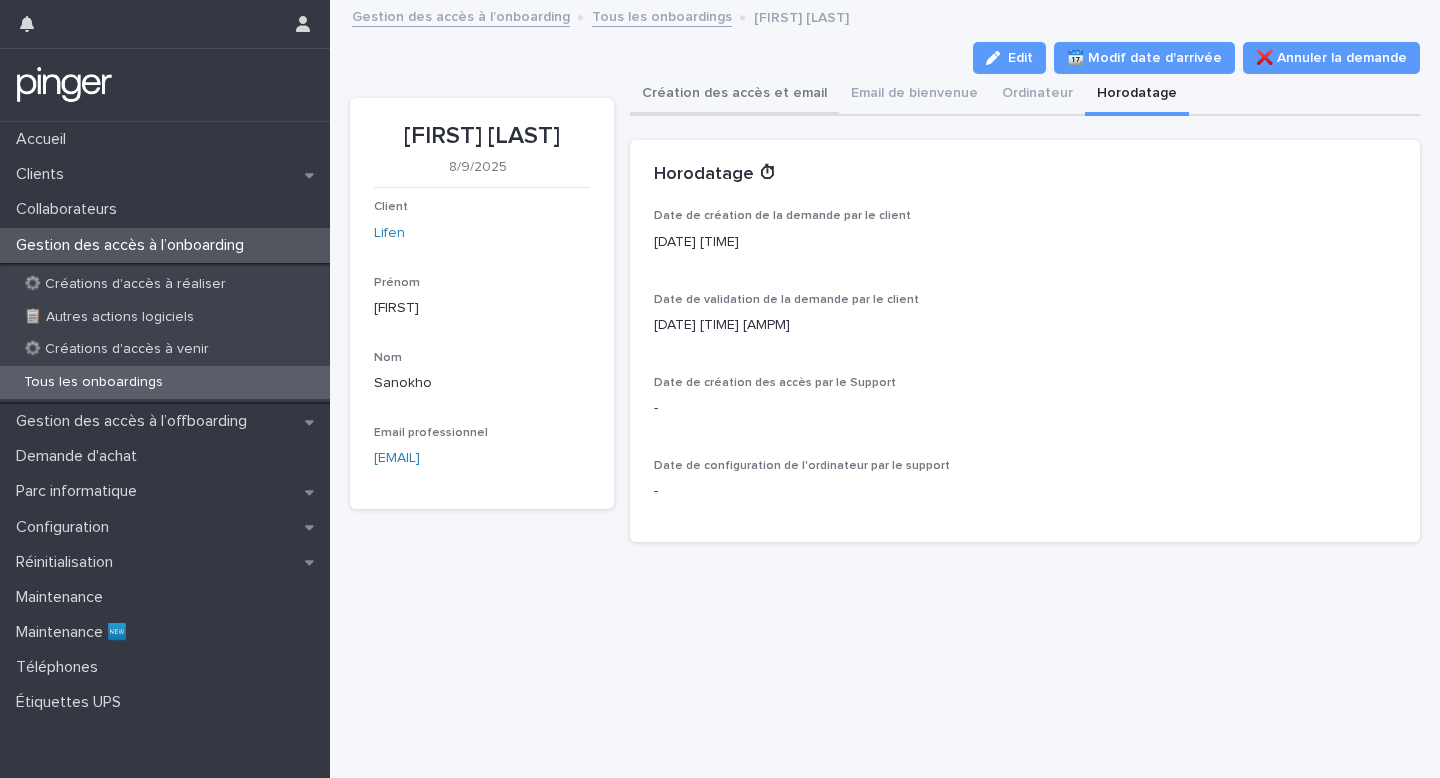 click on "Création des accès et email" at bounding box center (734, 95) 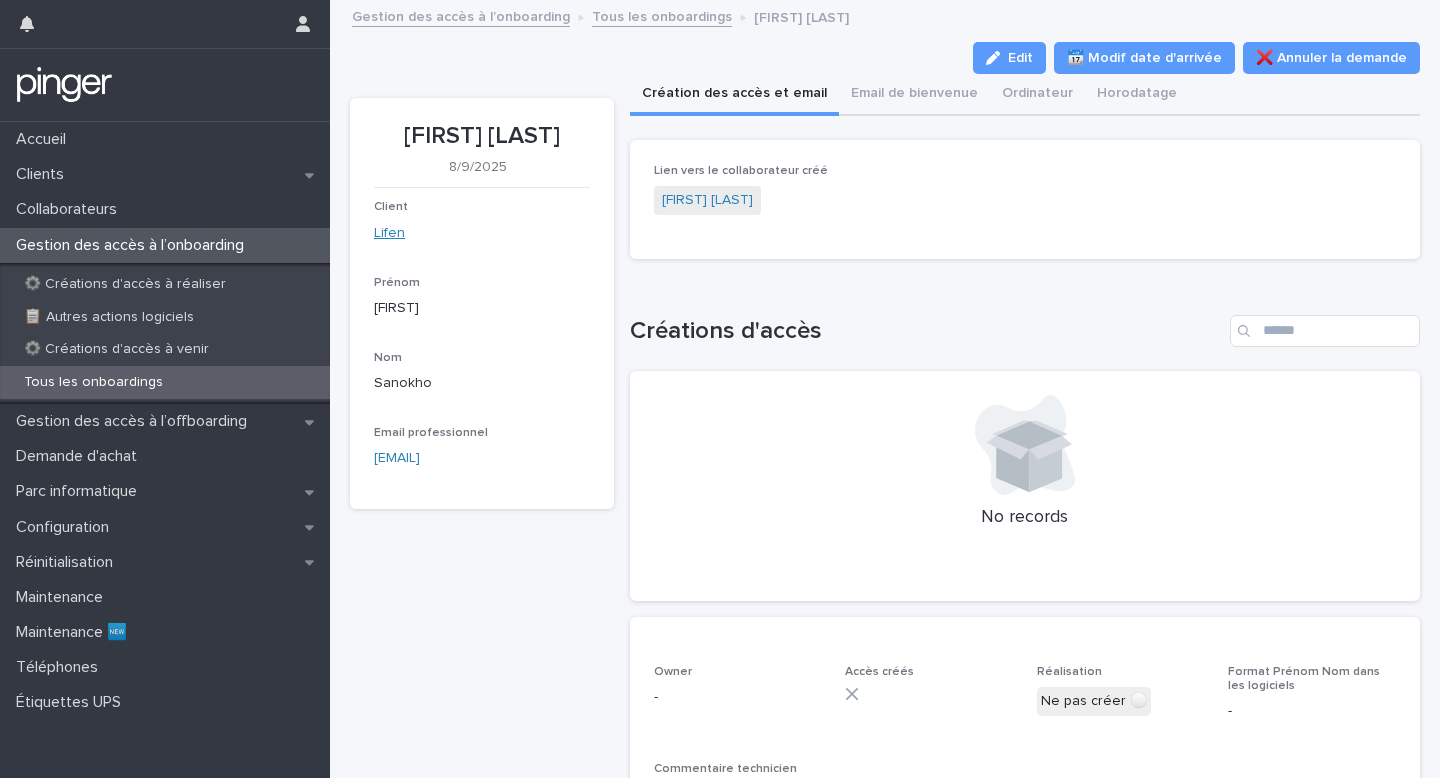 click on "Lifen" at bounding box center (389, 233) 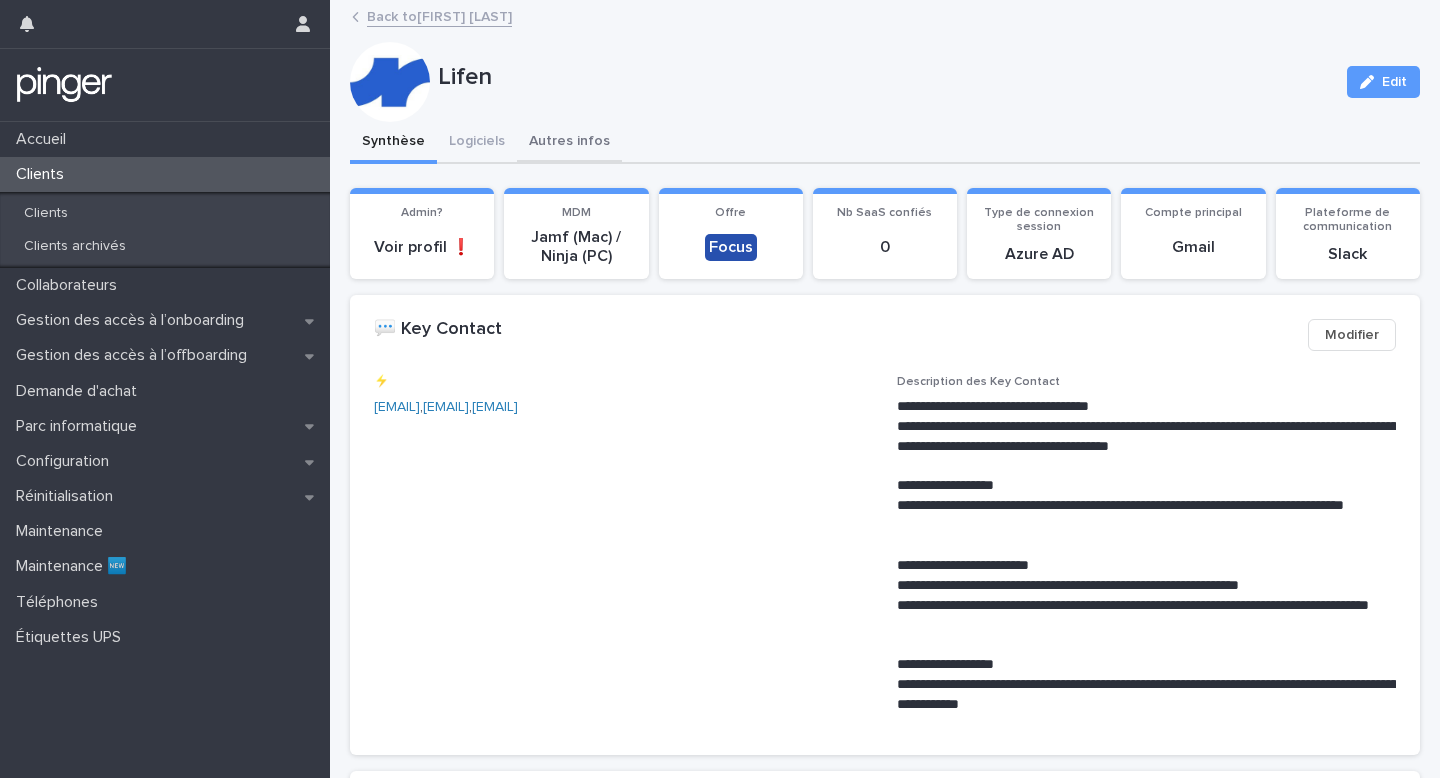 click on "Autres infos" at bounding box center [569, 143] 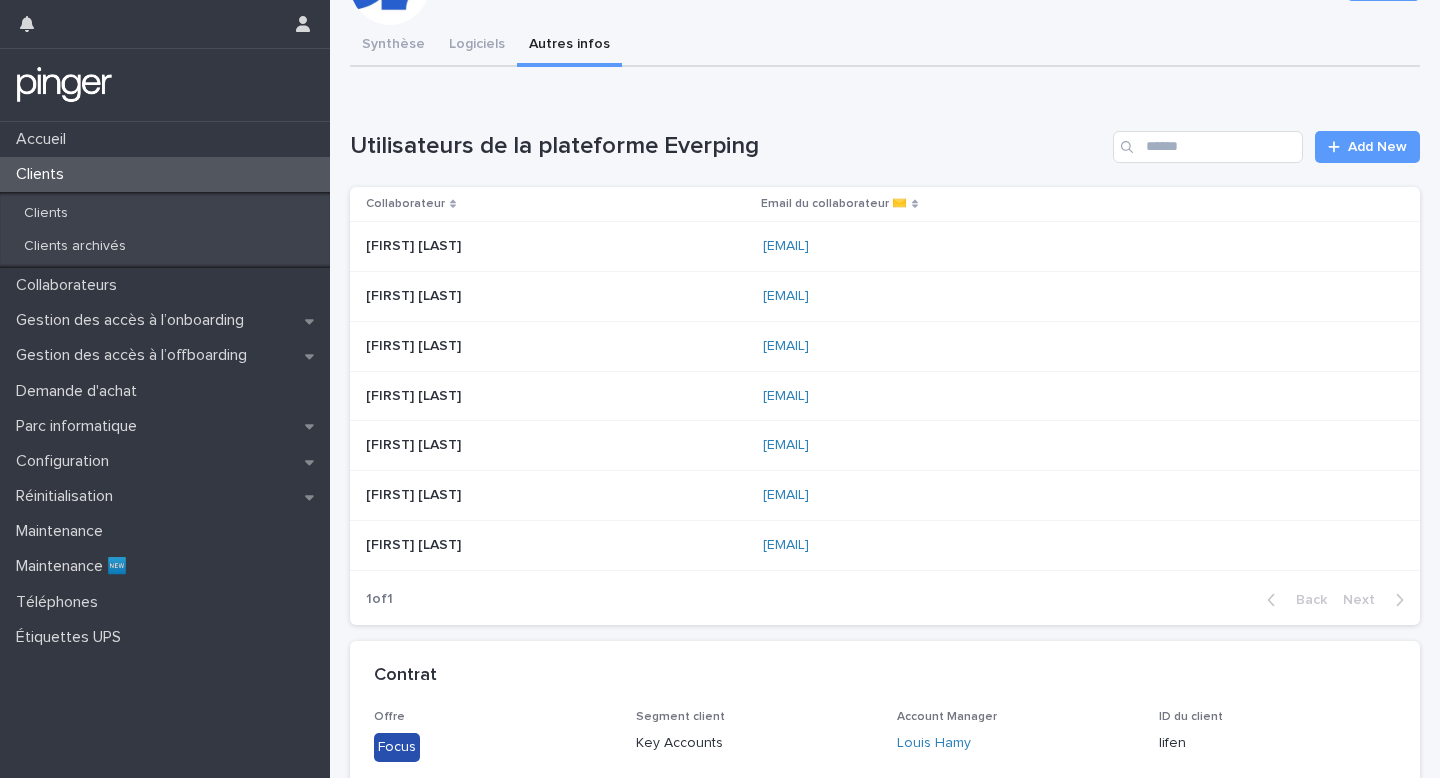 scroll, scrollTop: 102, scrollLeft: 0, axis: vertical 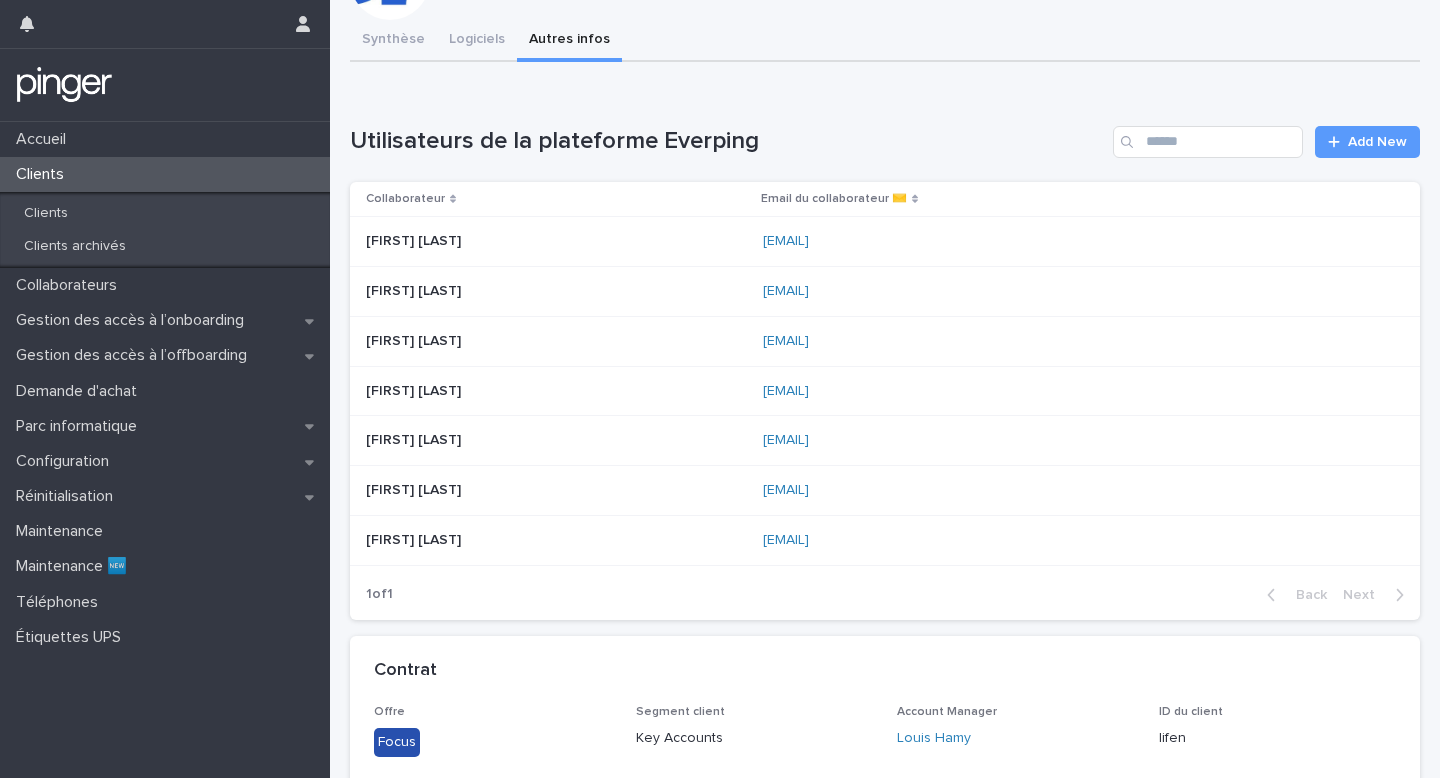 type 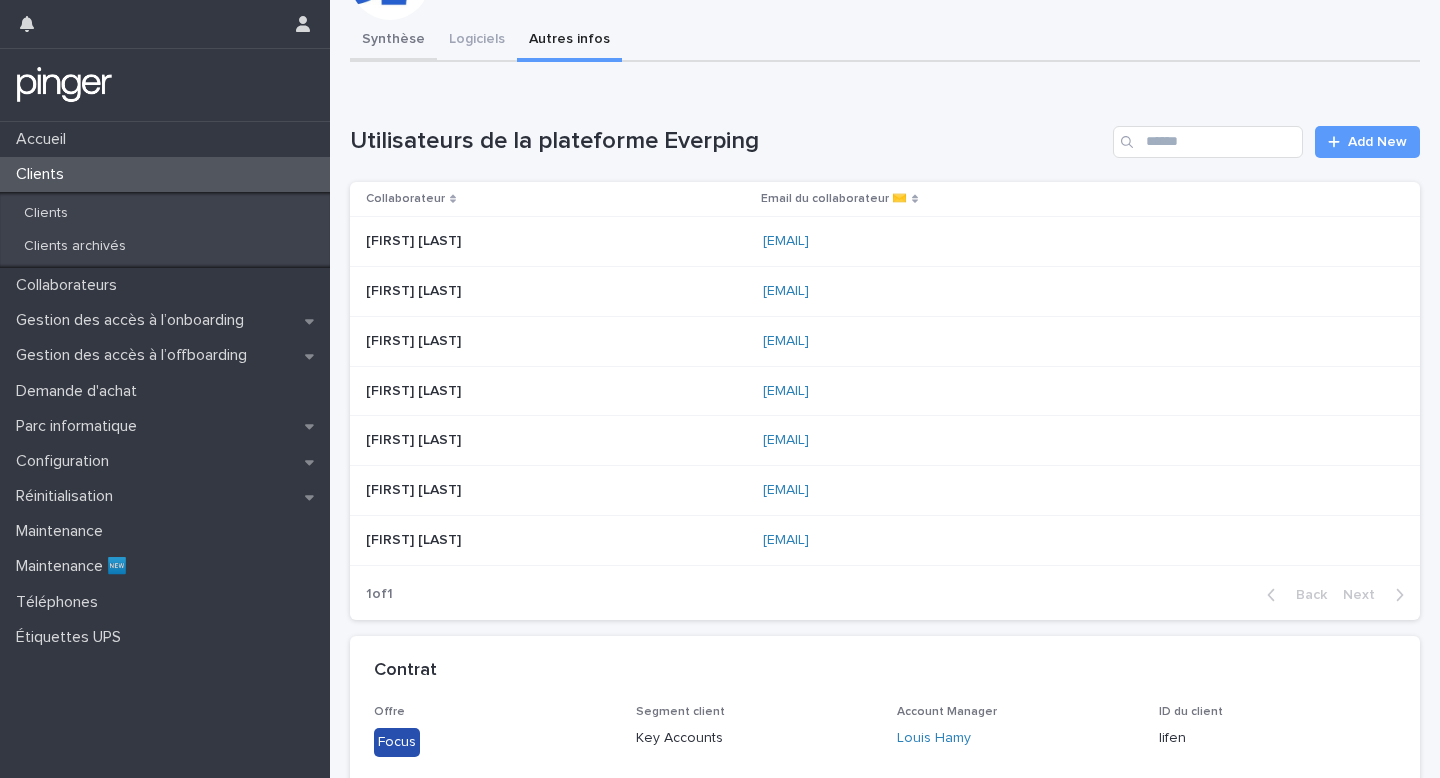 click on "Synthèse" at bounding box center (393, 41) 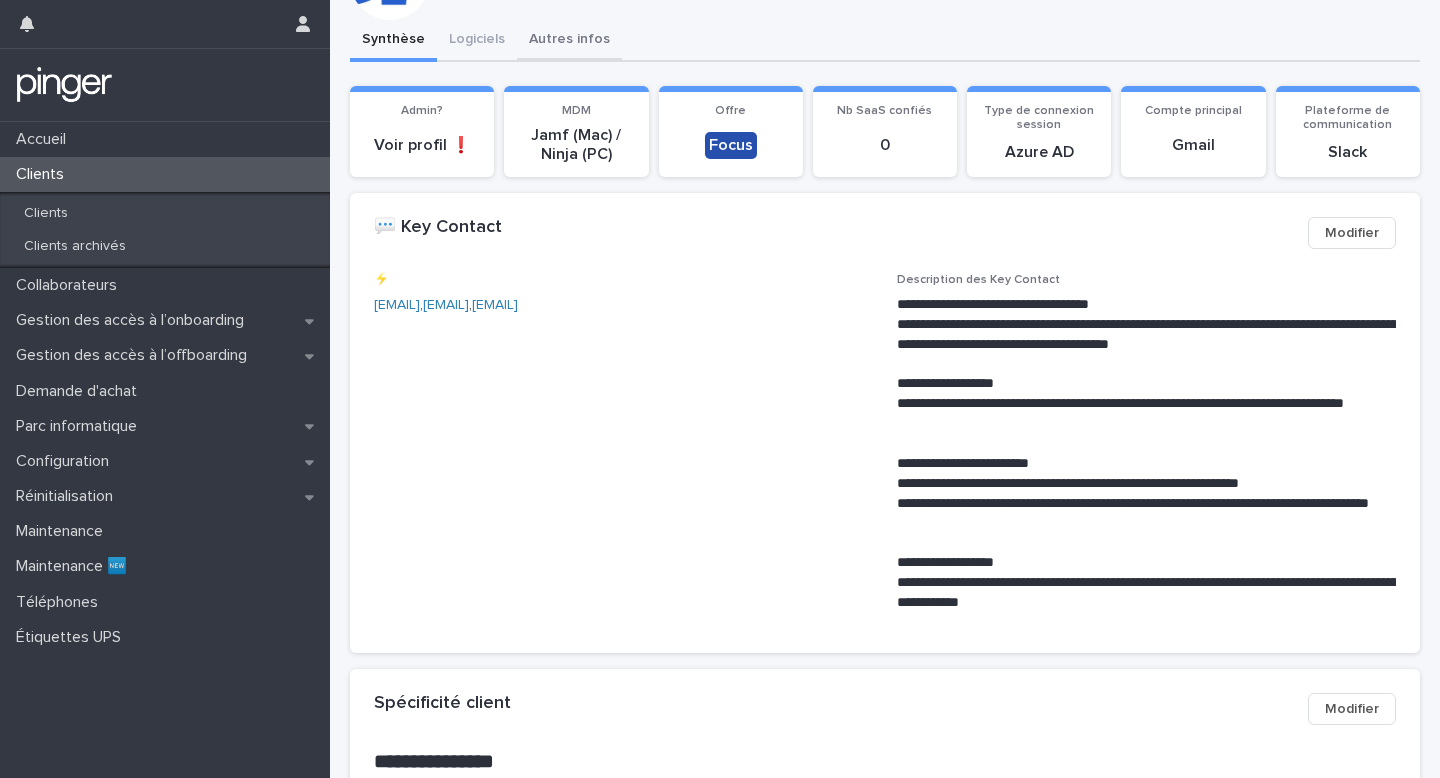 click on "Autres infos" at bounding box center [569, 41] 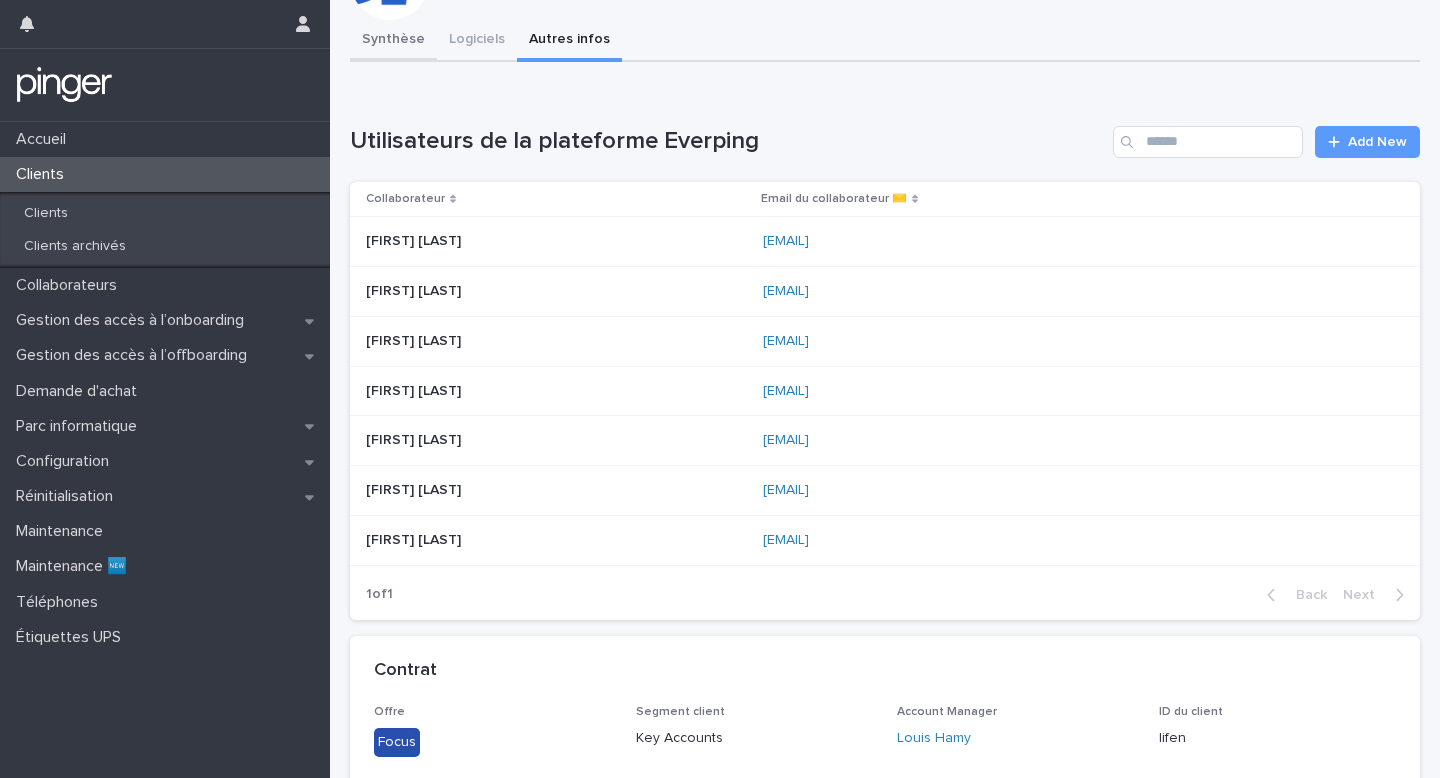 click on "Synthèse" at bounding box center [393, 41] 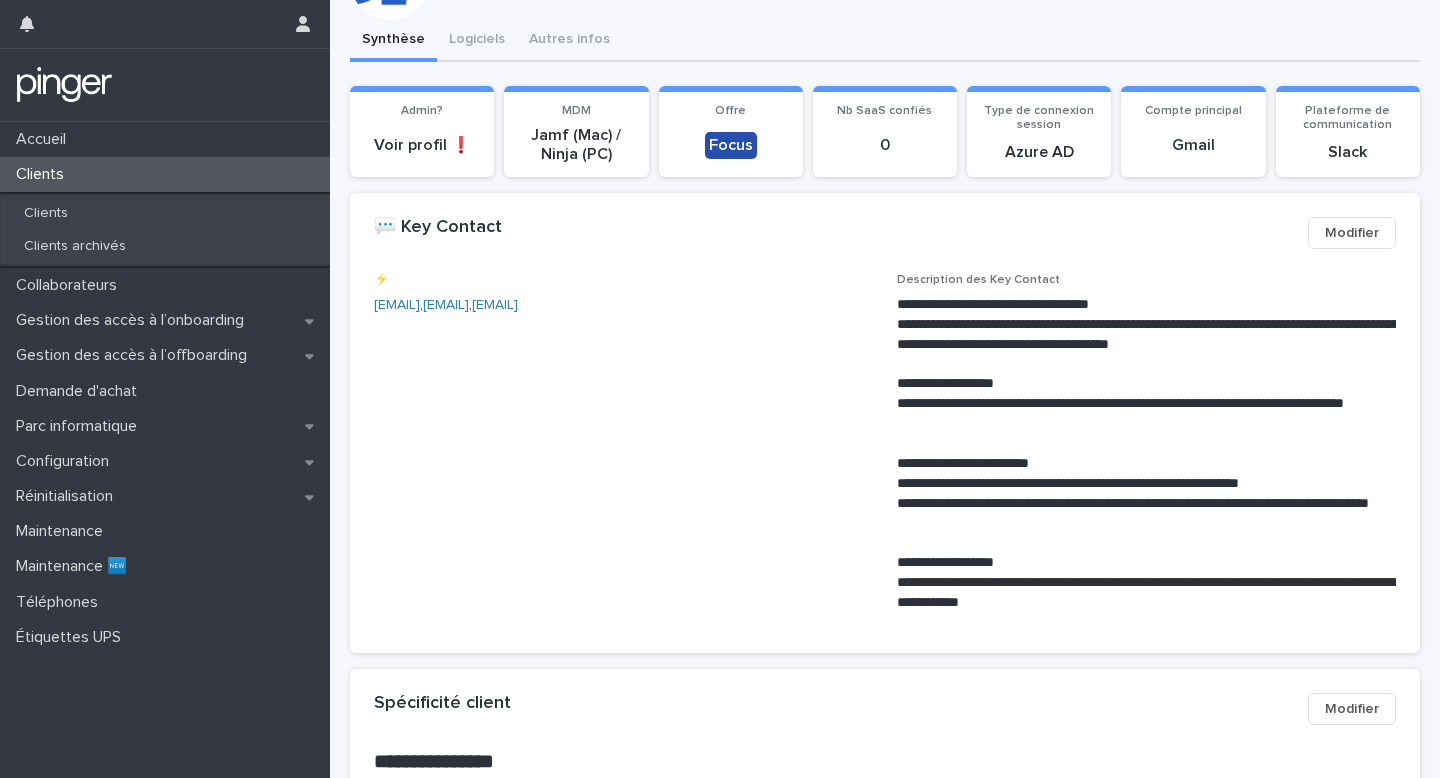 click on "Clients" at bounding box center [165, 174] 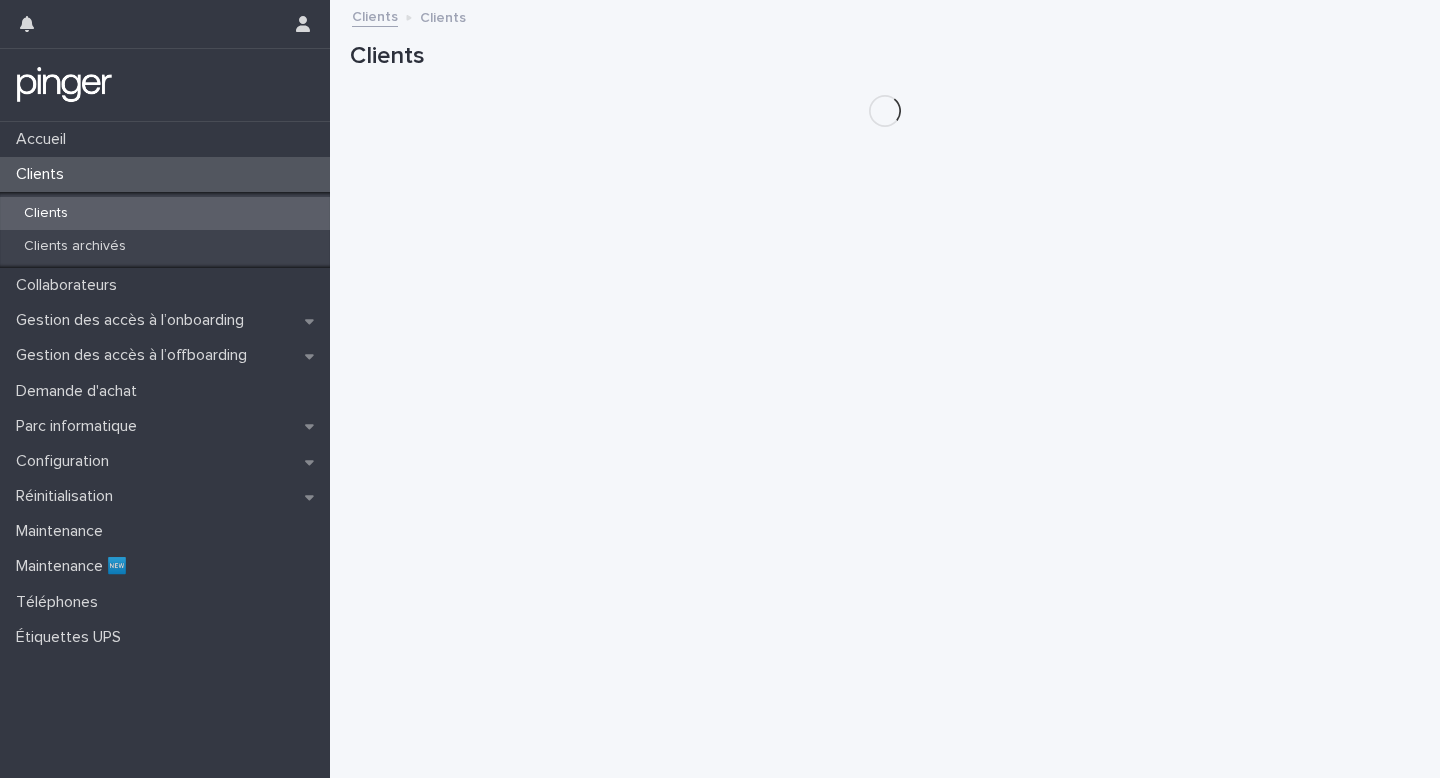 scroll, scrollTop: 0, scrollLeft: 0, axis: both 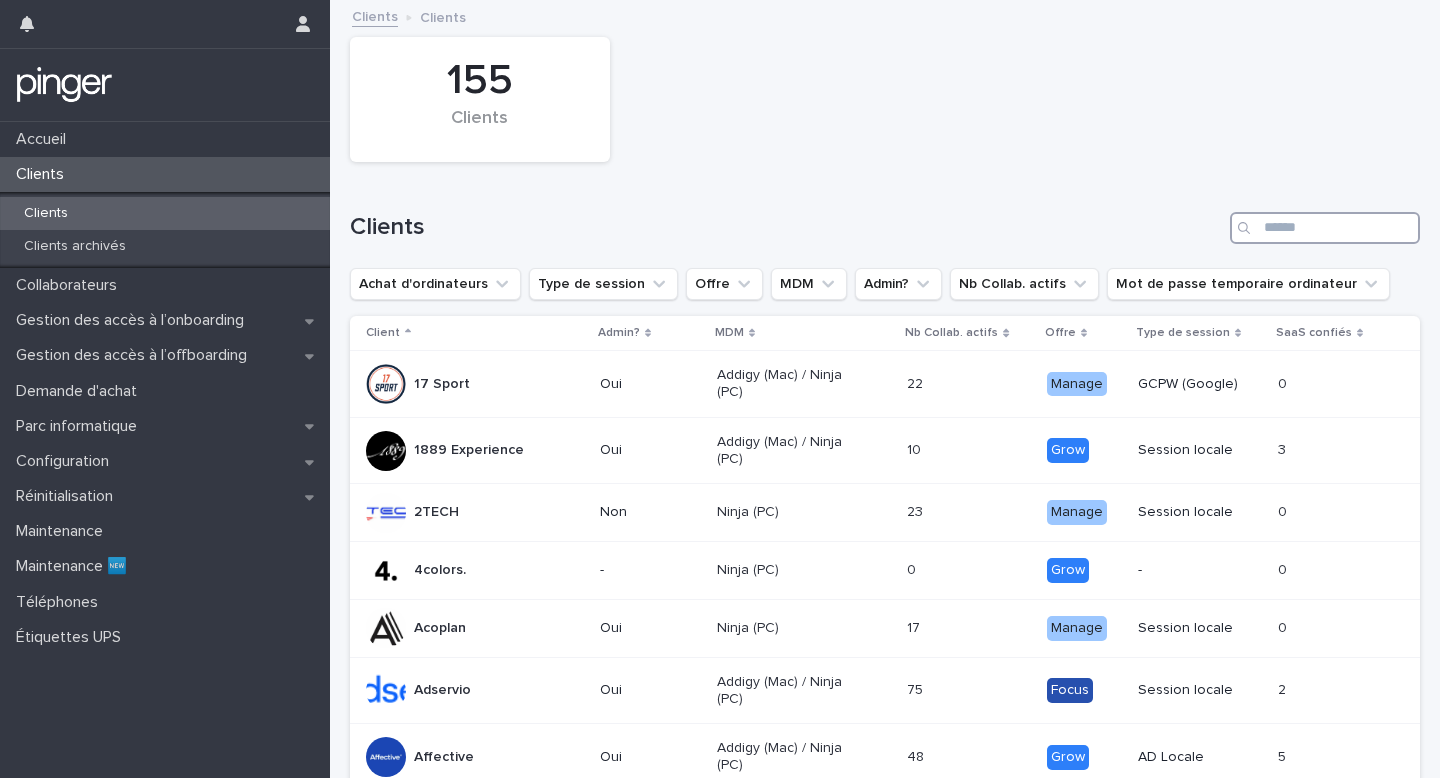 click at bounding box center (1325, 228) 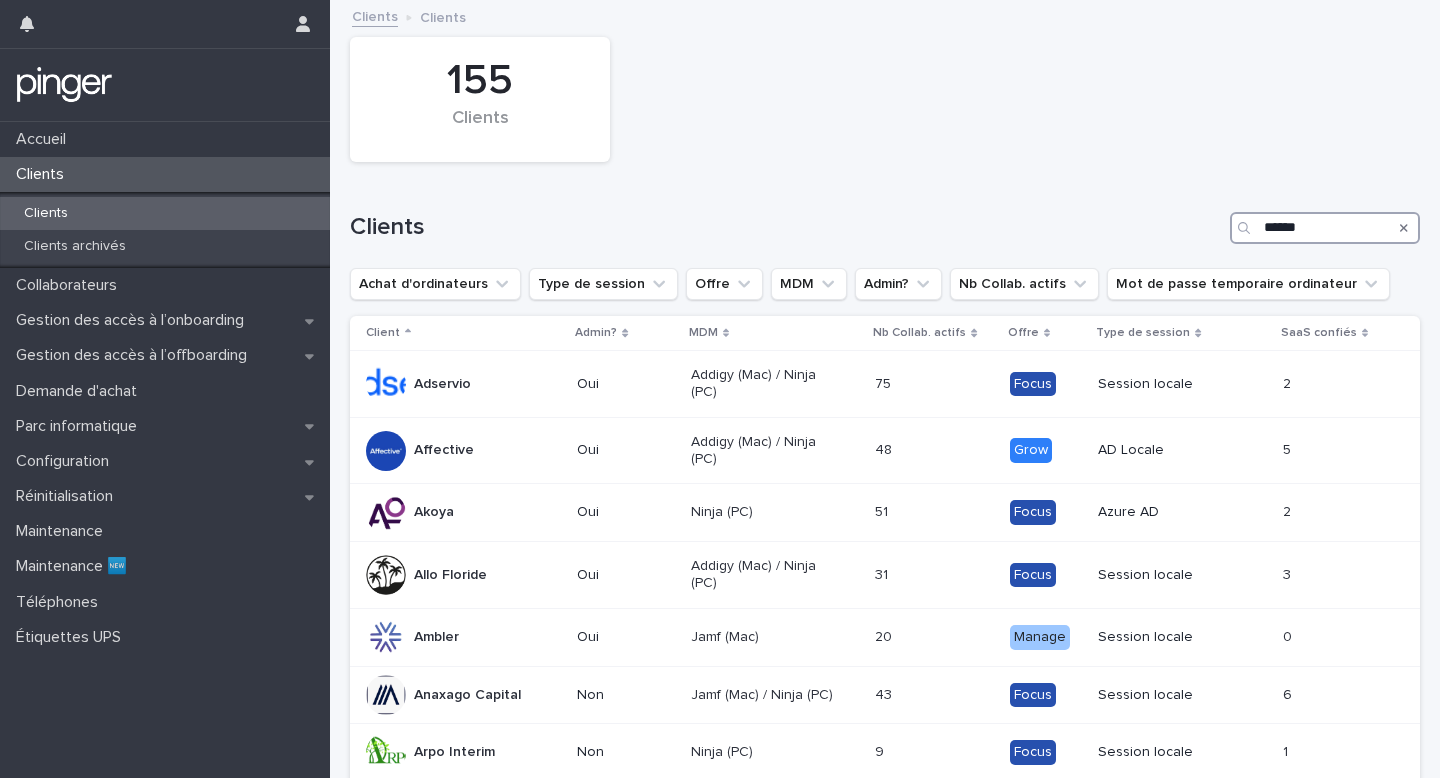 type on "*******" 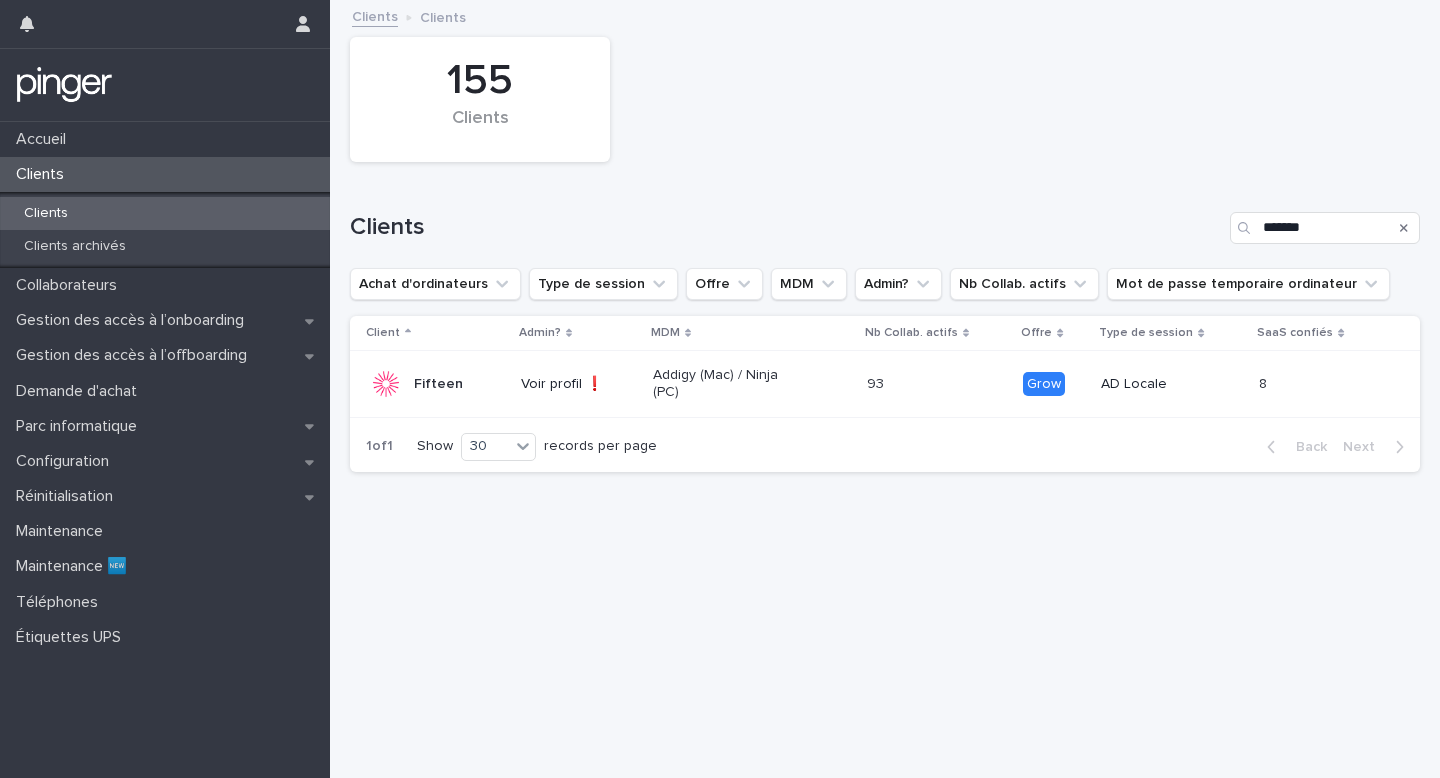 click on "Addigy (Mac) / Ninja (PC)" at bounding box center [724, 384] 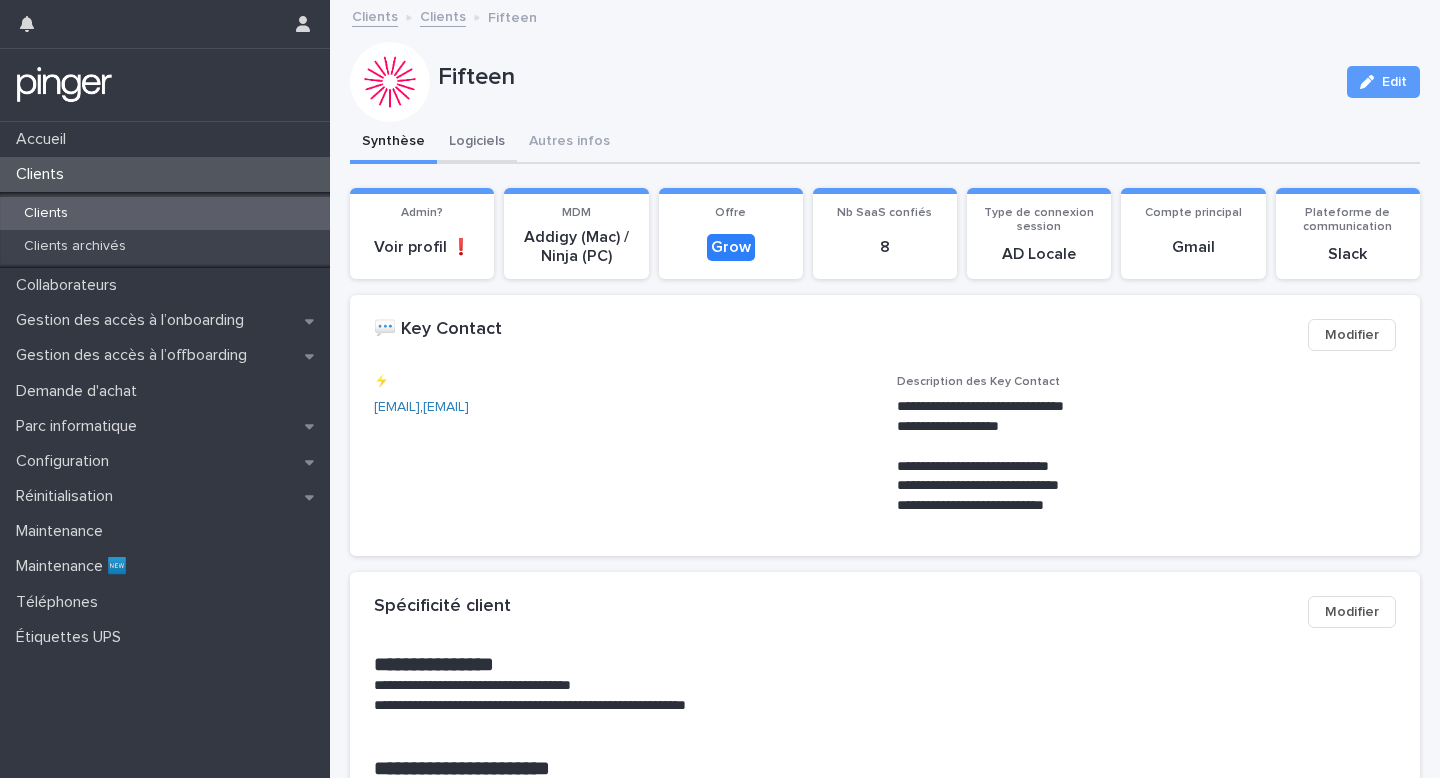 click on "Logiciels" at bounding box center [477, 143] 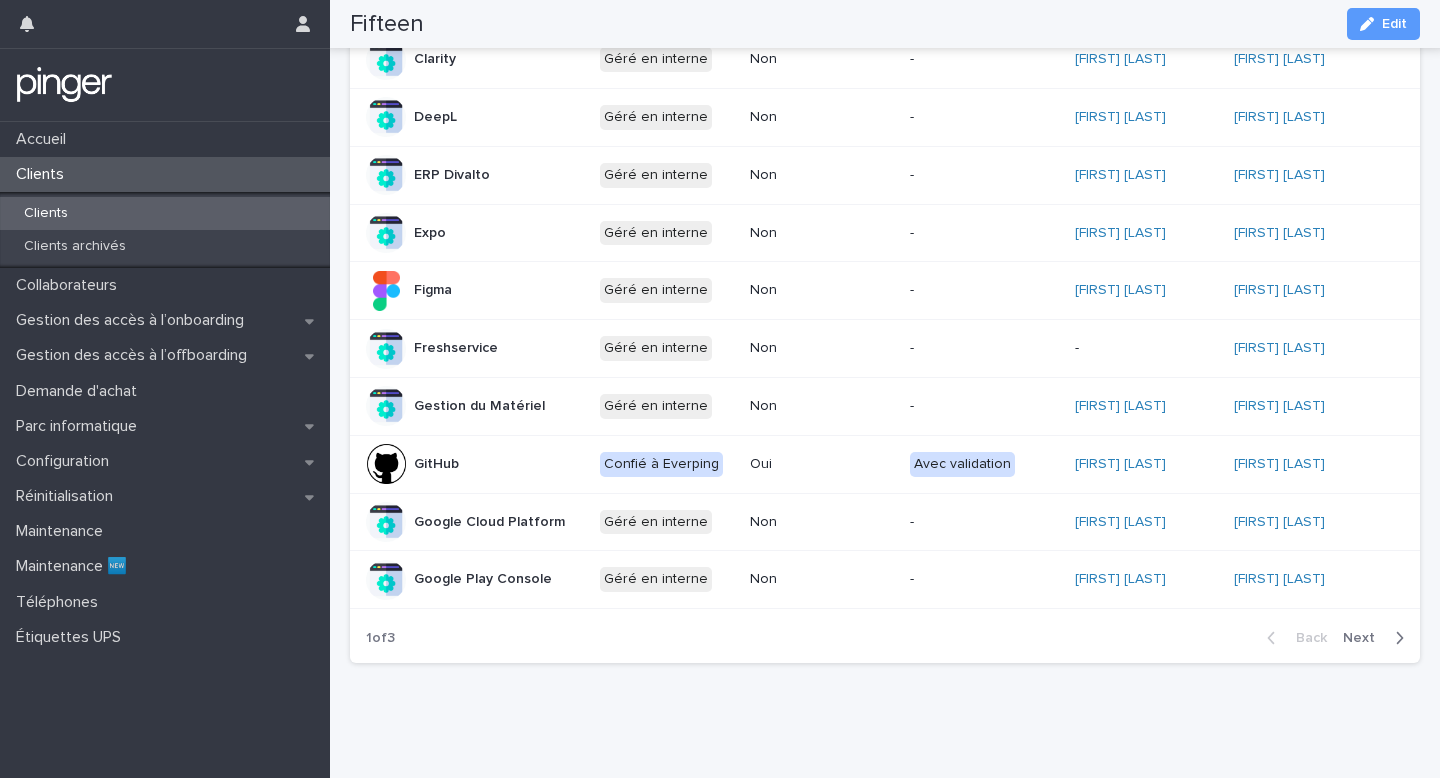 scroll, scrollTop: 916, scrollLeft: 0, axis: vertical 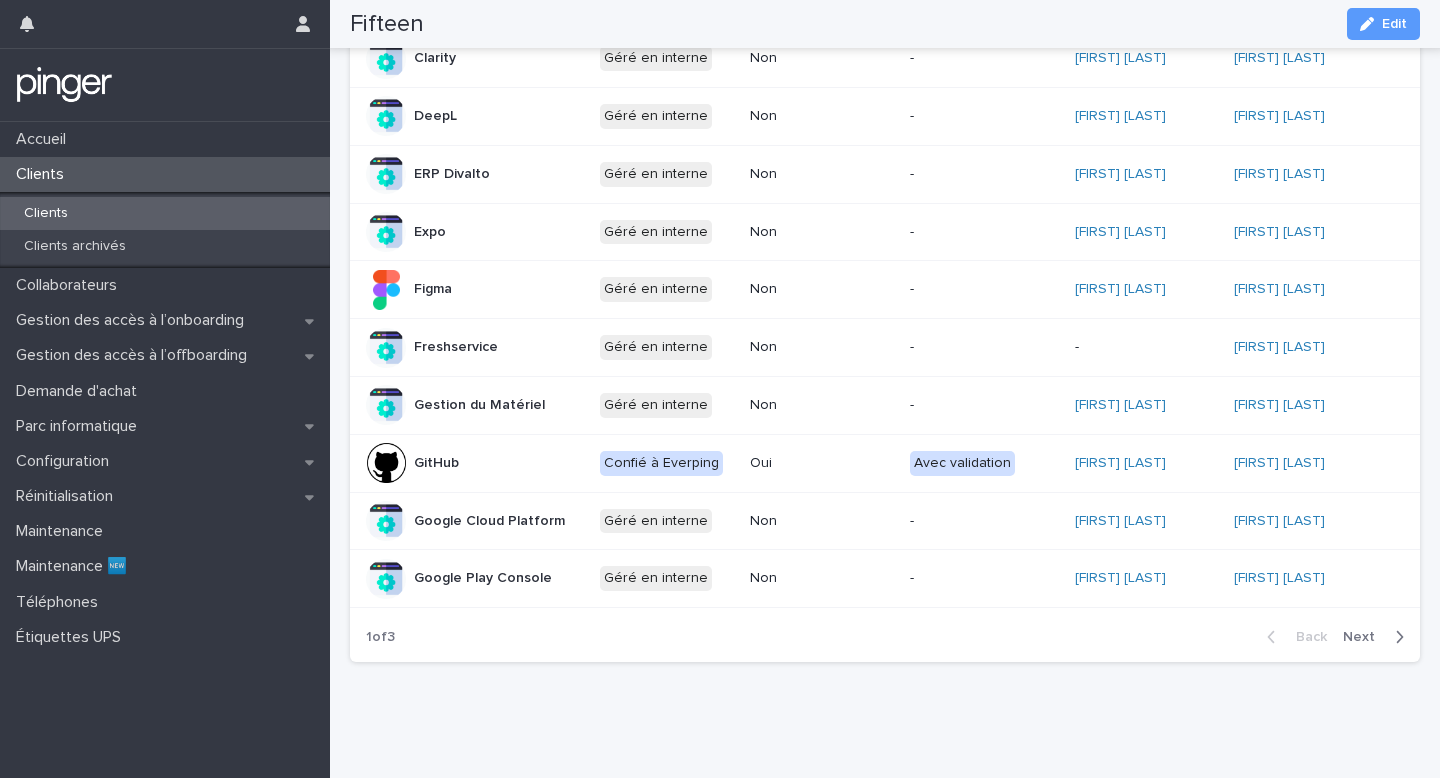 click on "Next" at bounding box center [1365, 637] 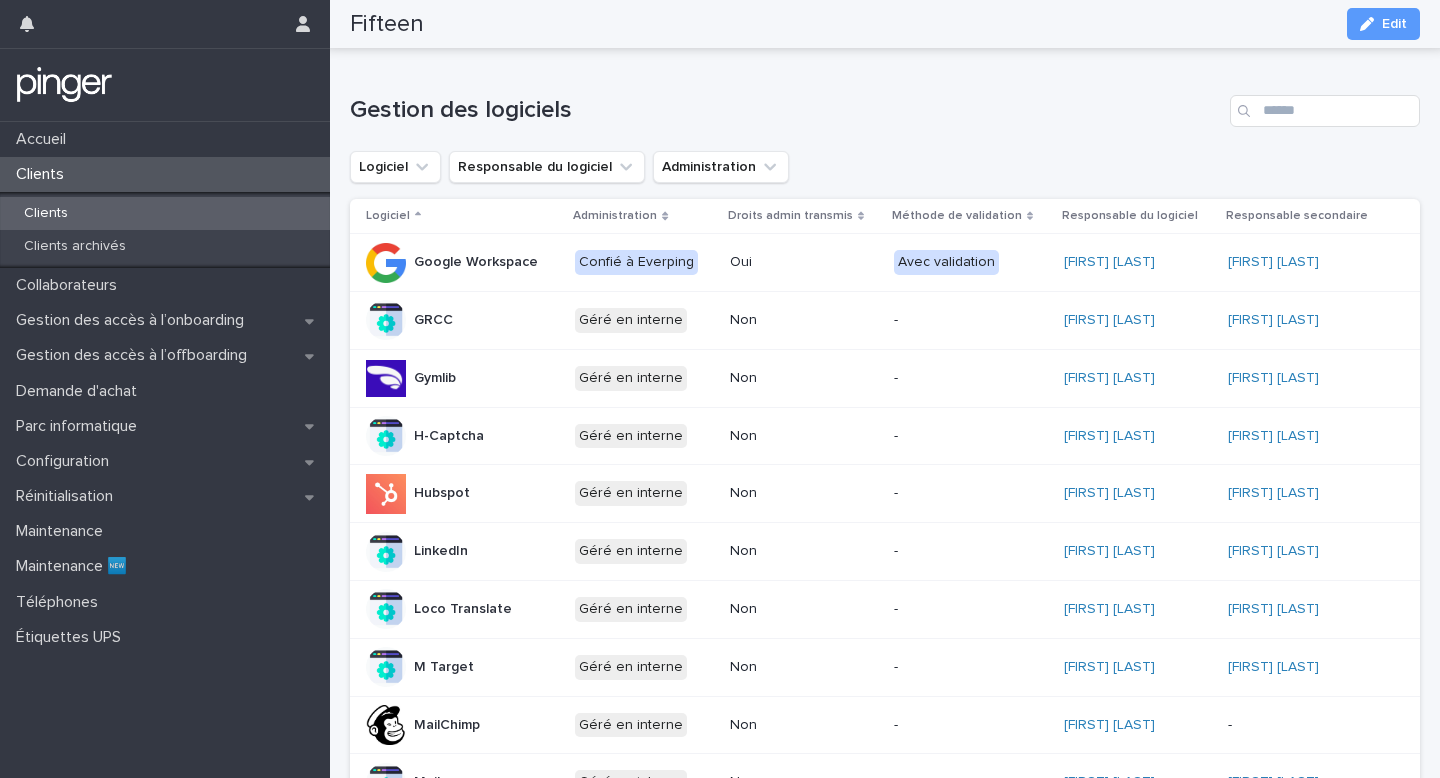 scroll, scrollTop: 135, scrollLeft: 0, axis: vertical 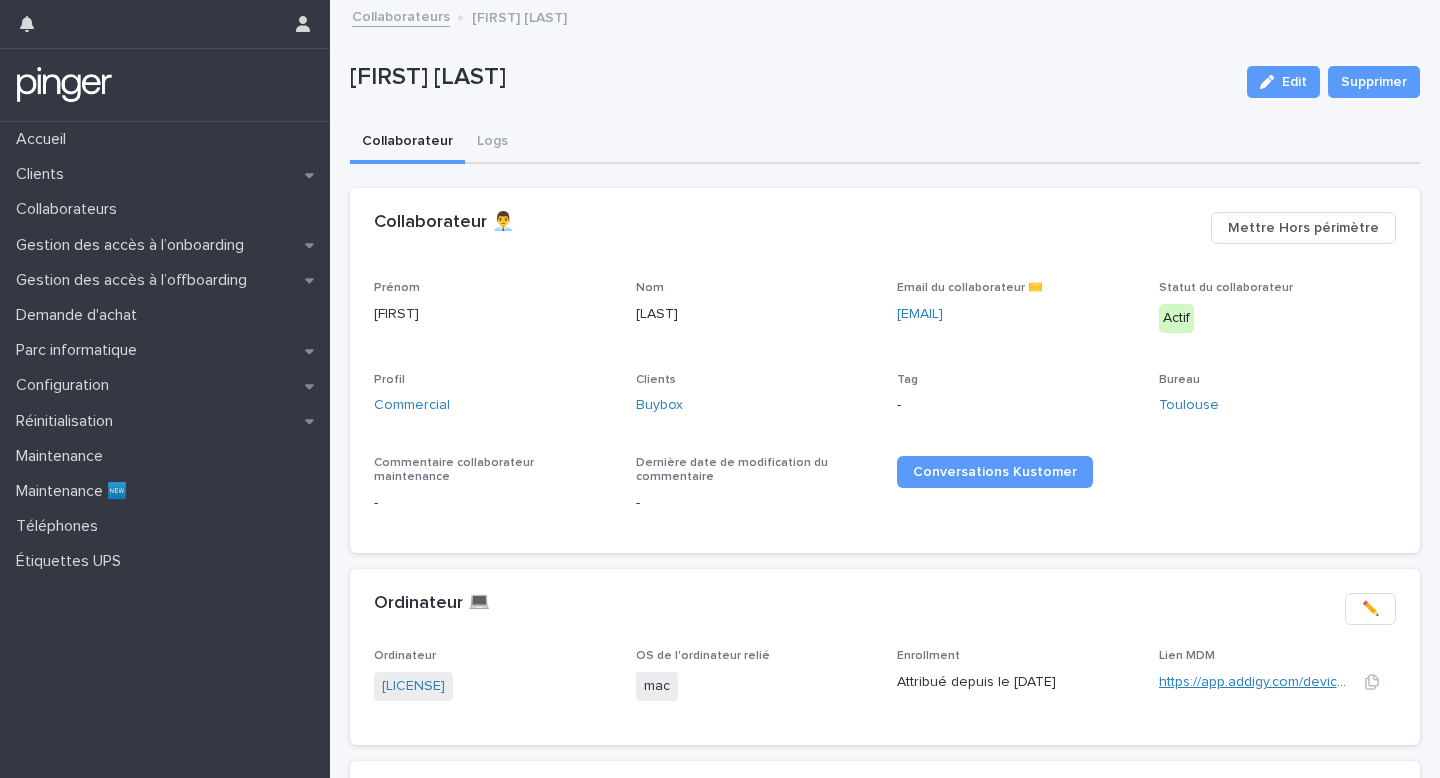 click on "https://app.addigy.com/devices/cdb47f48-428b-4583-9954-5161d2c0175f" at bounding box center [1389, 682] 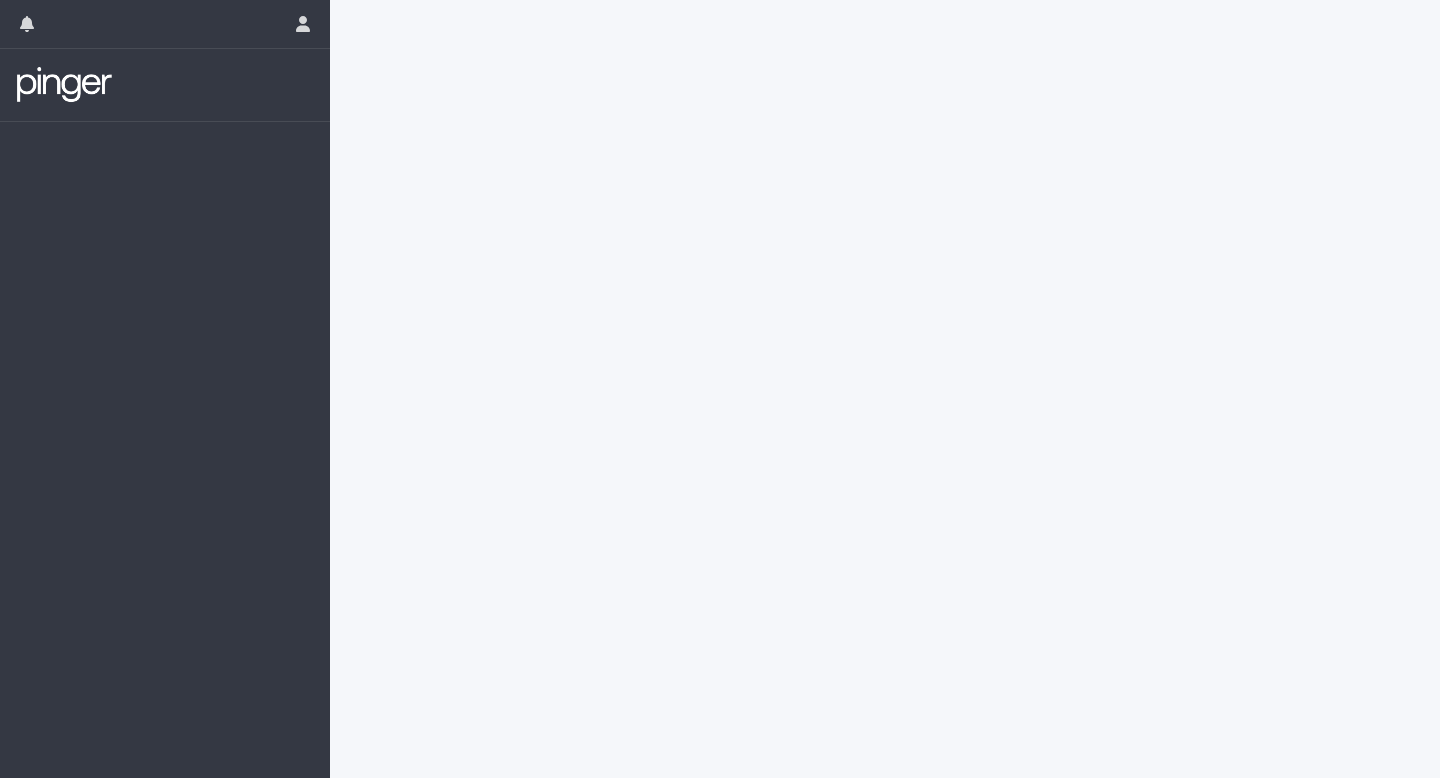 scroll, scrollTop: 0, scrollLeft: 0, axis: both 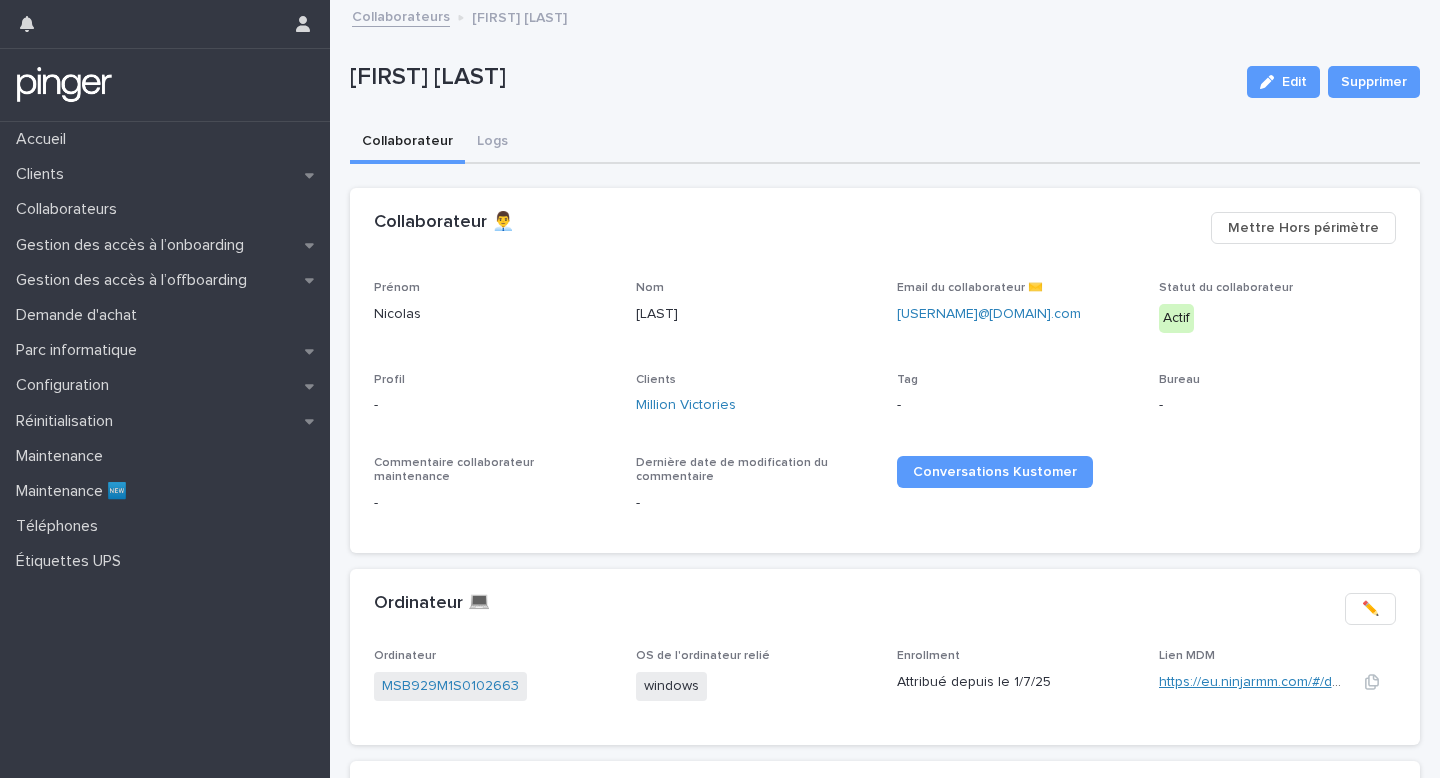 click on "https://eu.ninjarmm.com/#/deviceDashboard/5956/overview" at bounding box center [1349, 682] 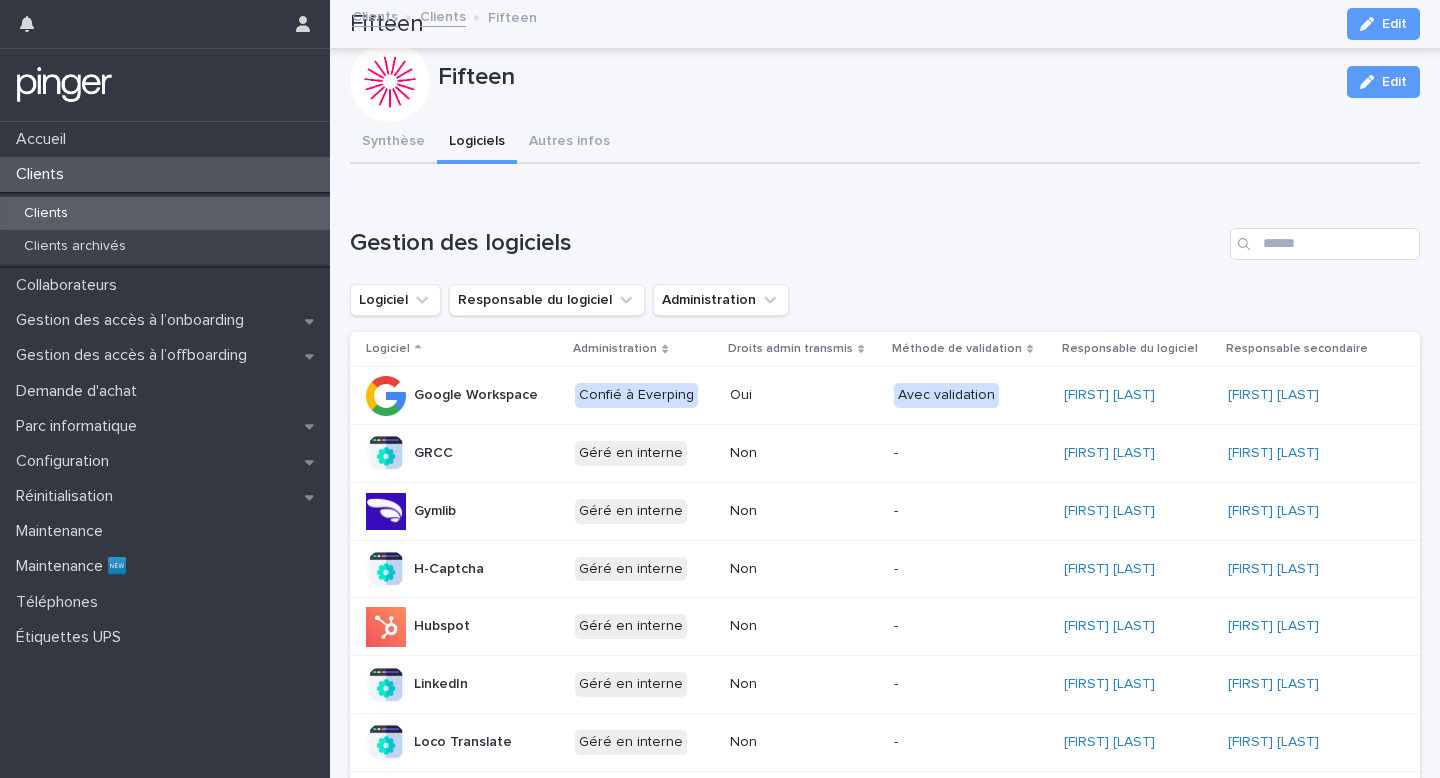 scroll, scrollTop: 0, scrollLeft: 0, axis: both 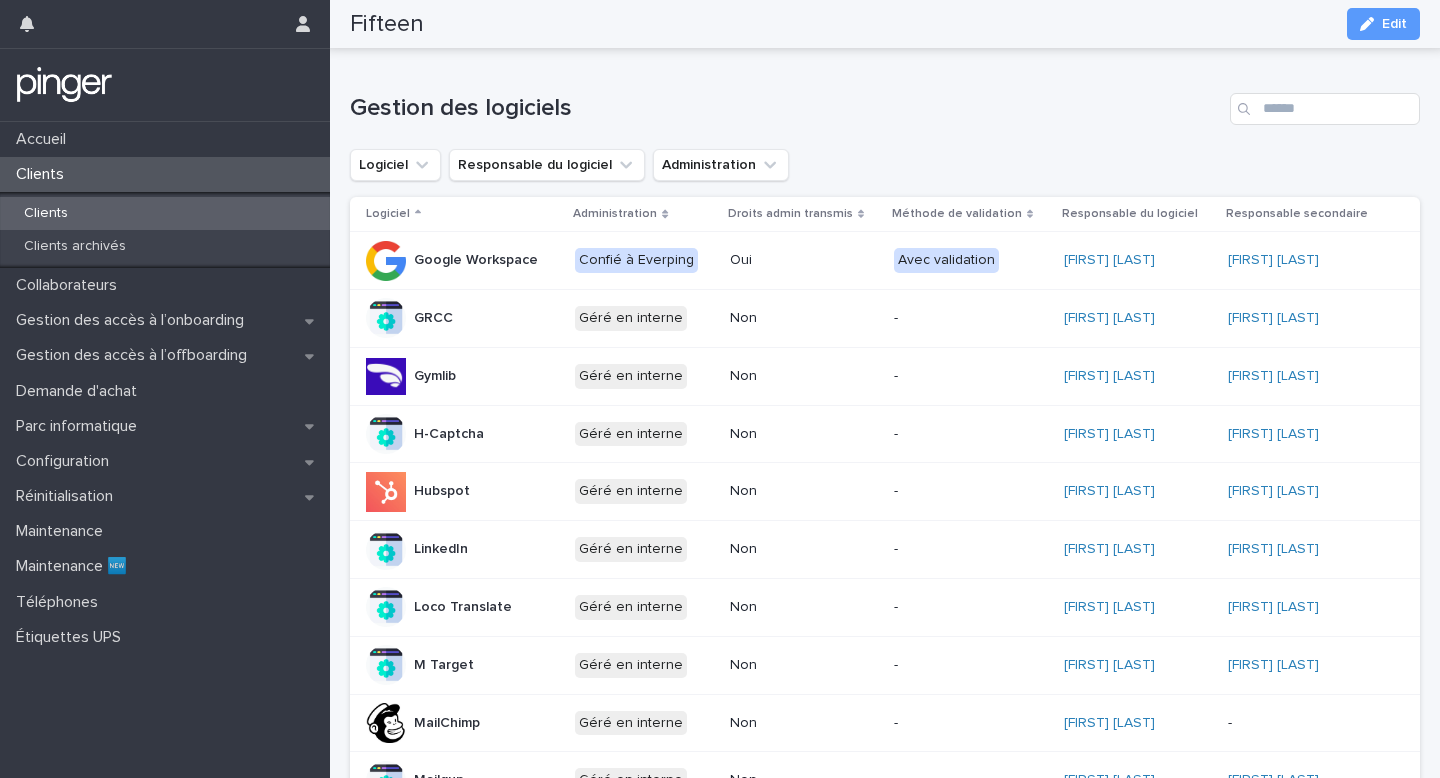 click on "Clients" at bounding box center [165, 174] 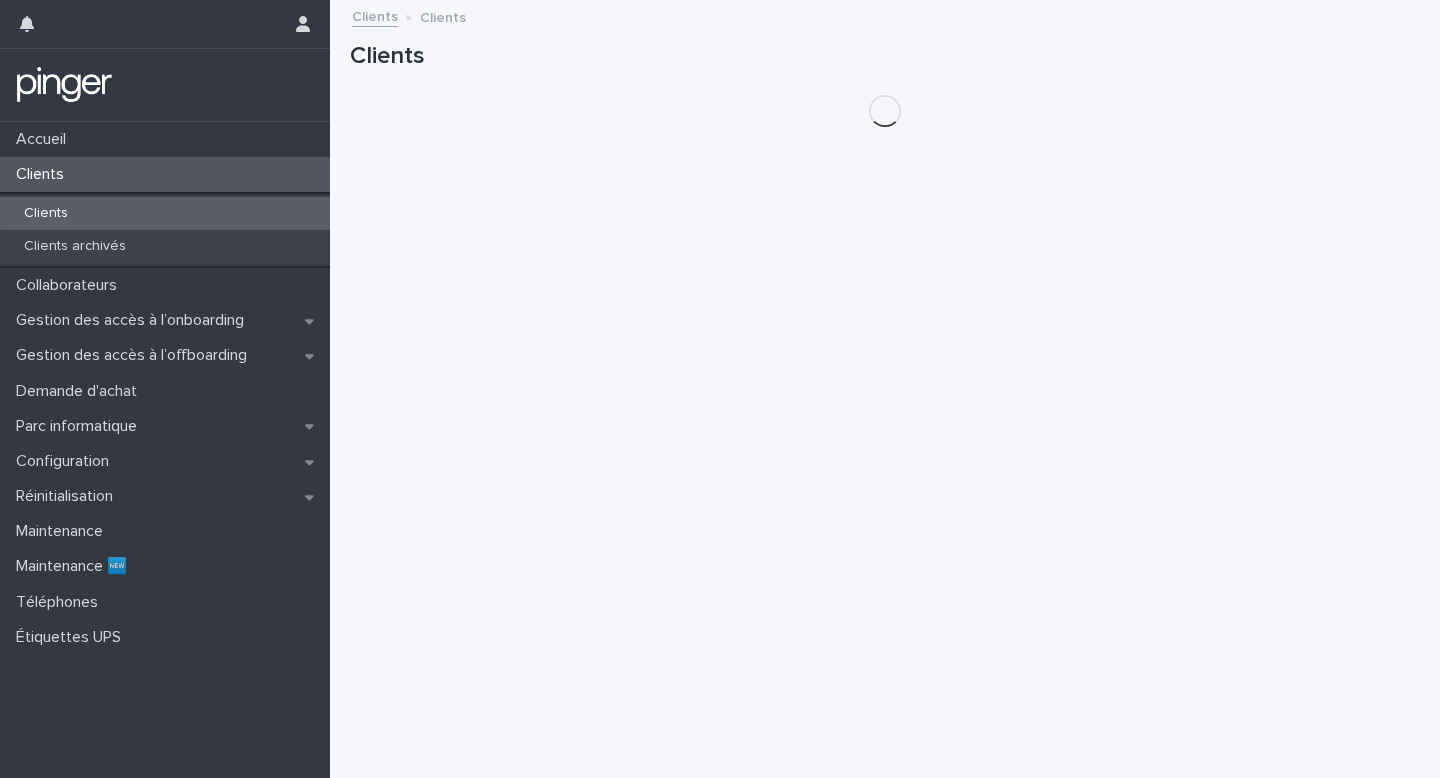 scroll, scrollTop: 0, scrollLeft: 0, axis: both 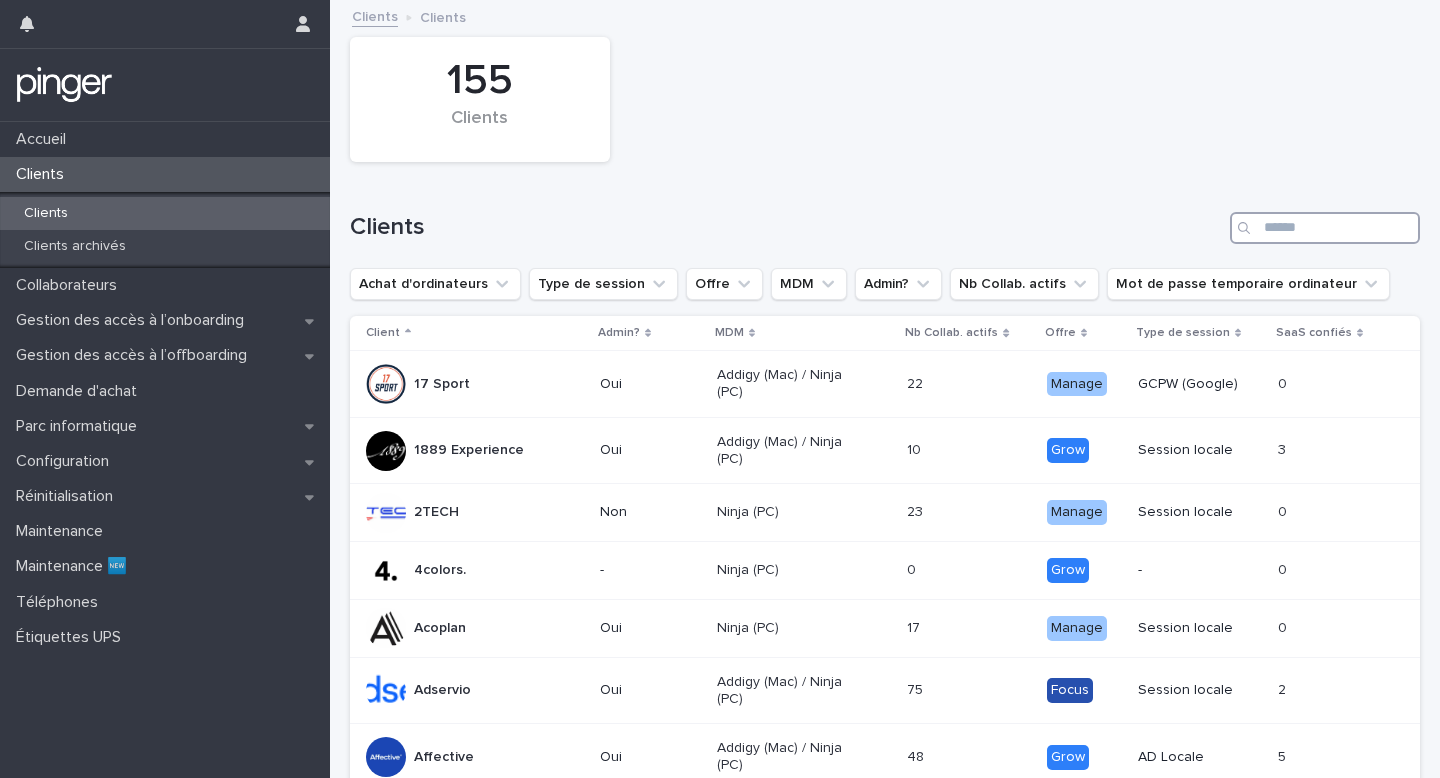 click at bounding box center [1325, 228] 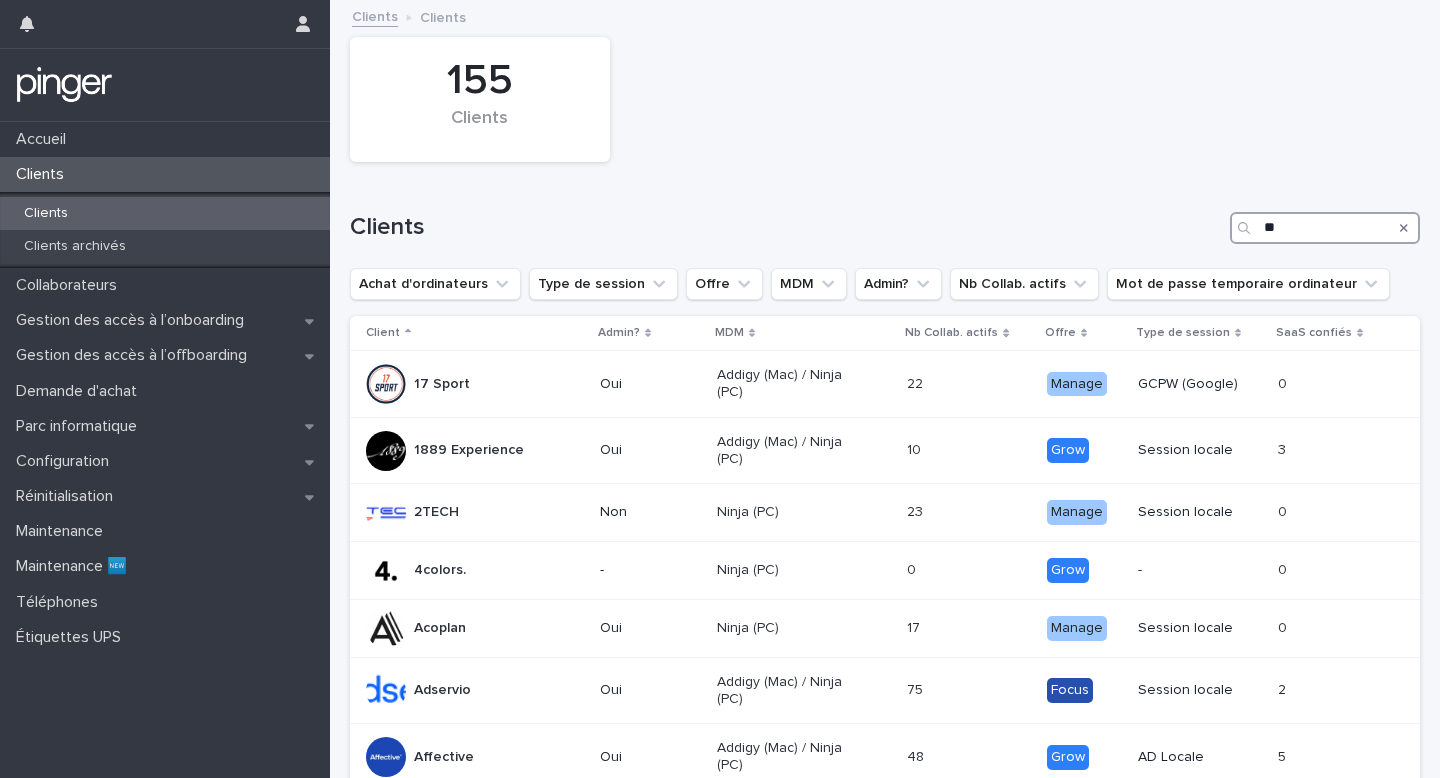 type on "*" 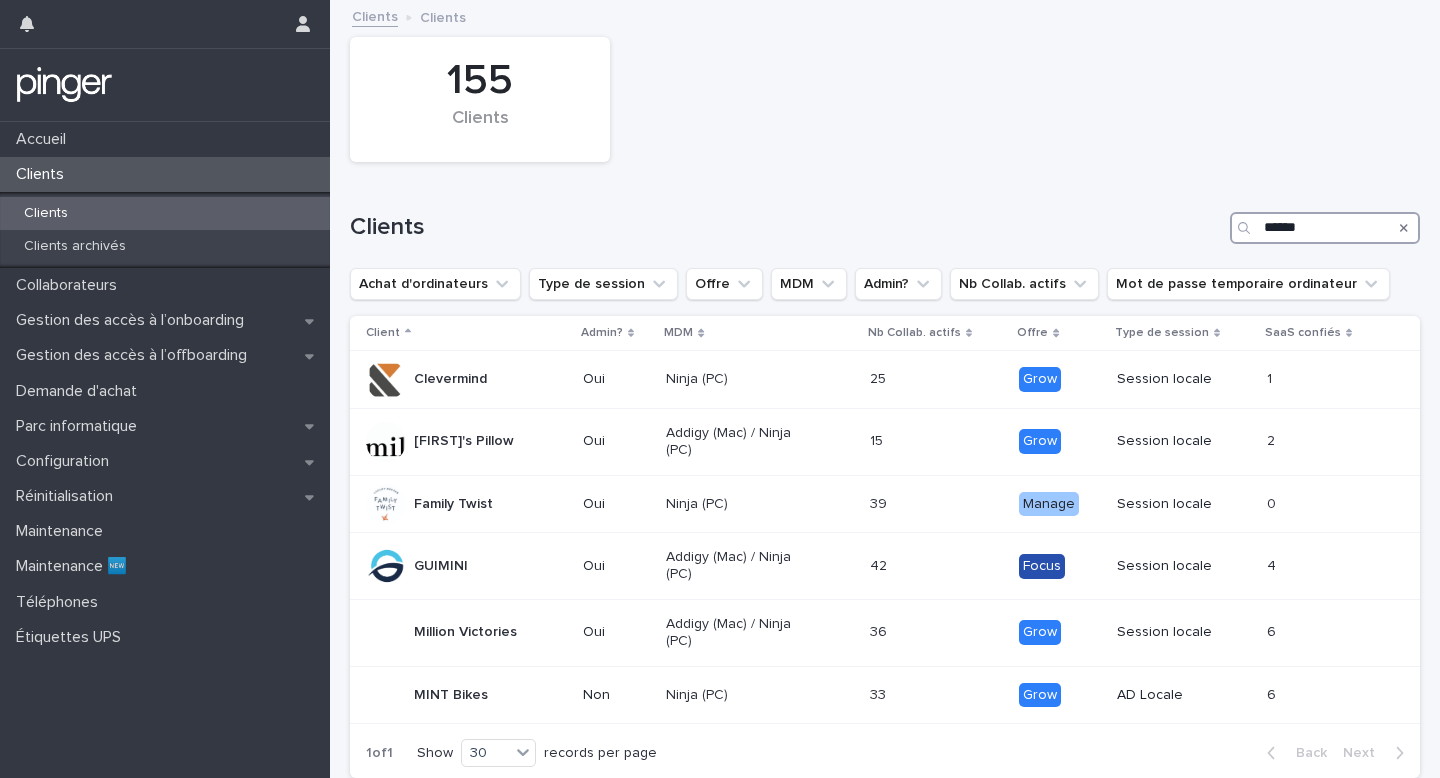 type on "*******" 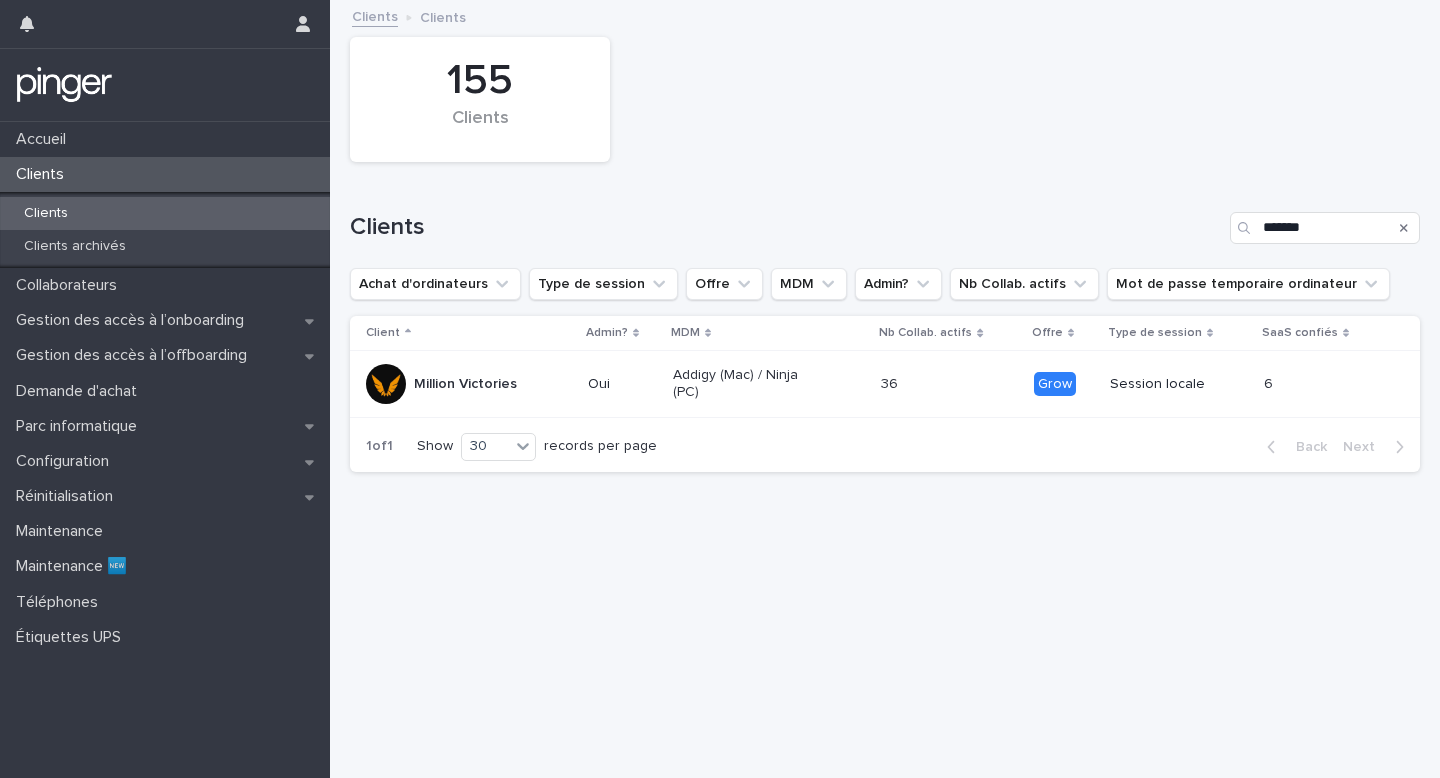 click on "Addigy (Mac) / Ninja (PC)" at bounding box center [769, 384] 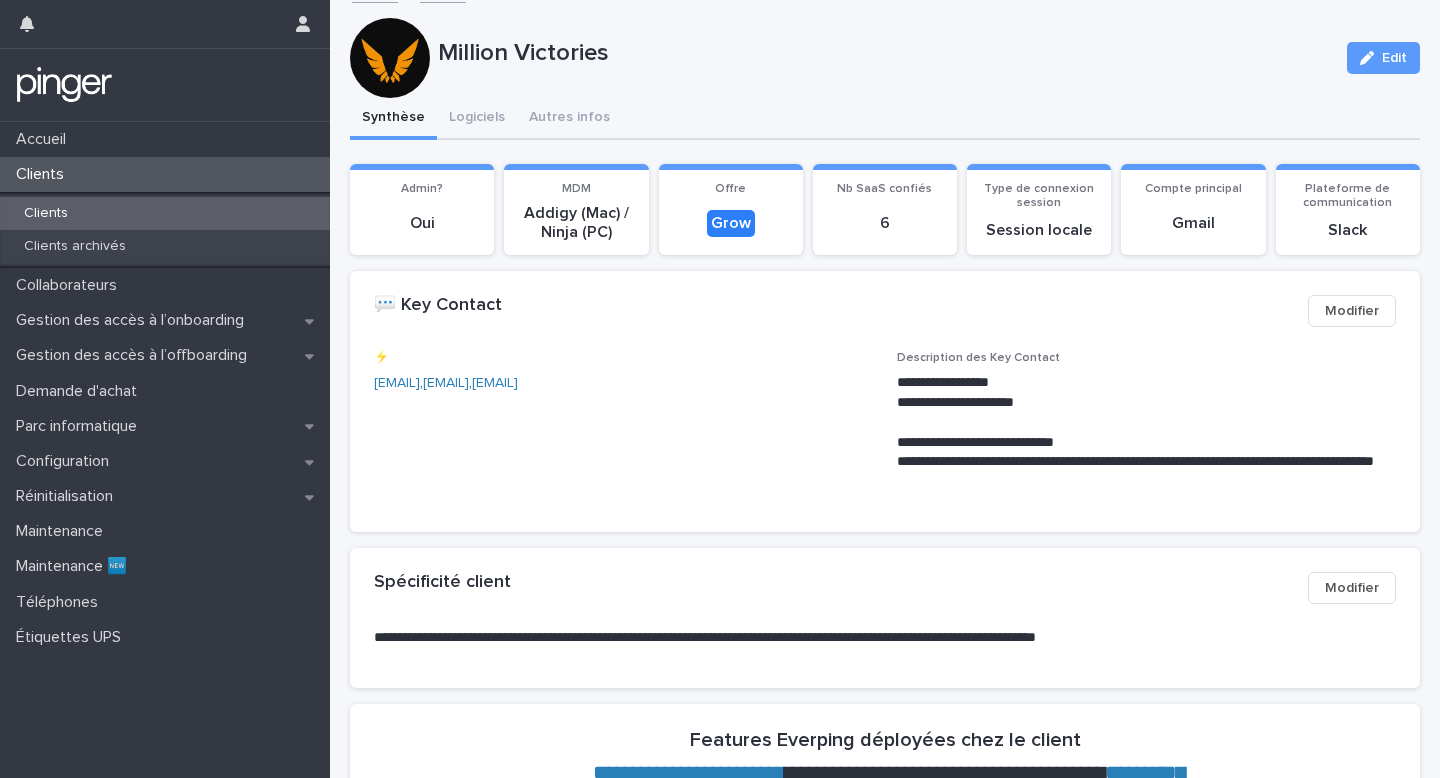 scroll, scrollTop: 47, scrollLeft: 0, axis: vertical 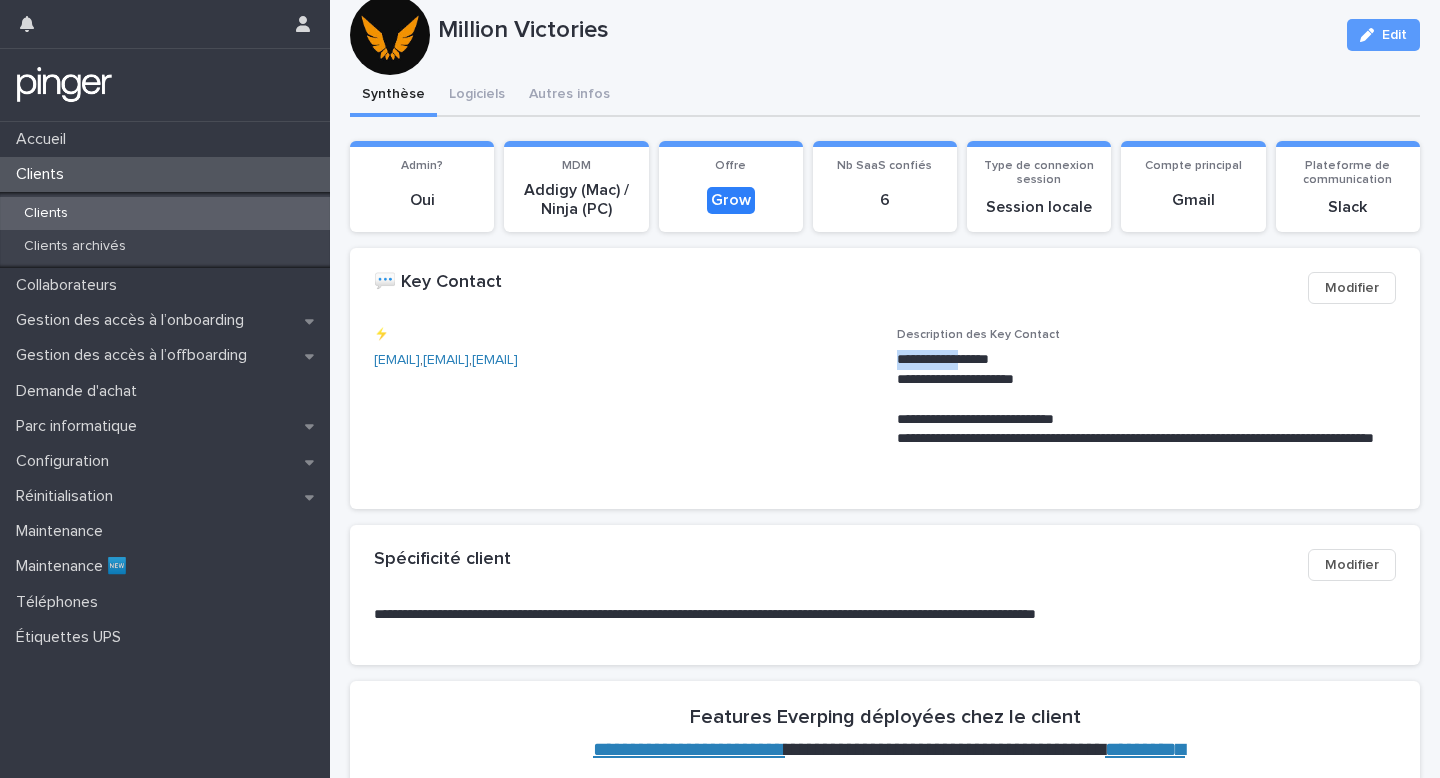 drag, startPoint x: 895, startPoint y: 361, endPoint x: 981, endPoint y: 351, distance: 86.579445 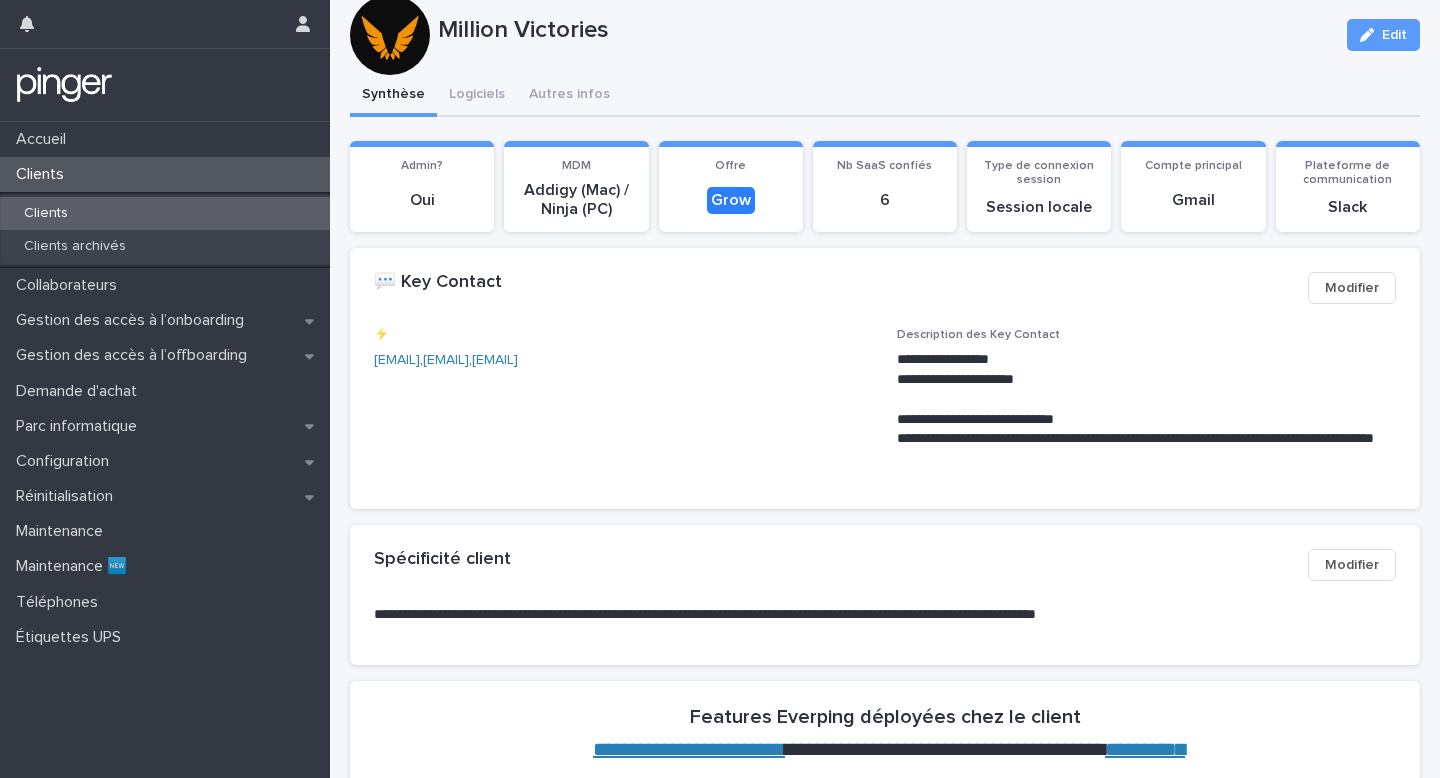 scroll, scrollTop: 48, scrollLeft: 0, axis: vertical 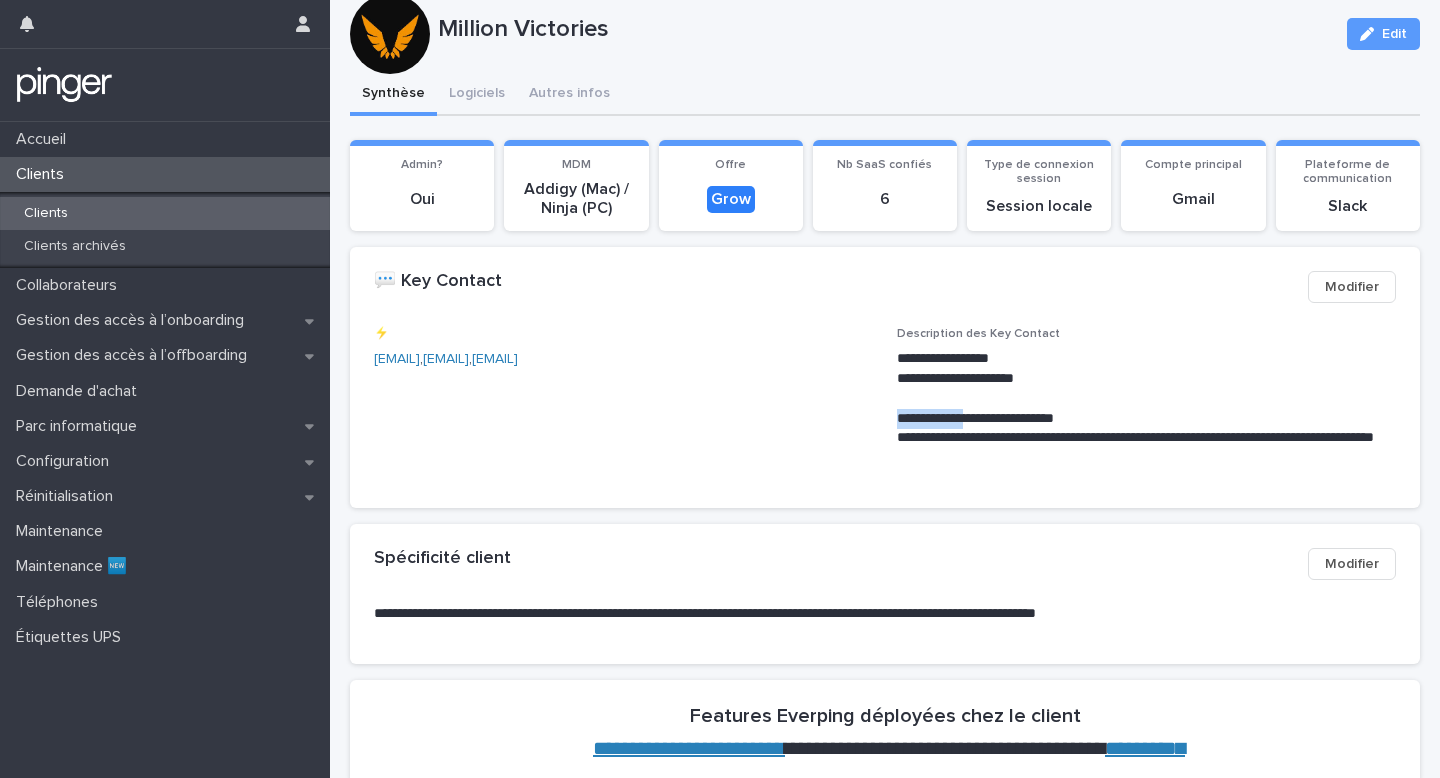 drag, startPoint x: 899, startPoint y: 415, endPoint x: 994, endPoint y: 413, distance: 95.02105 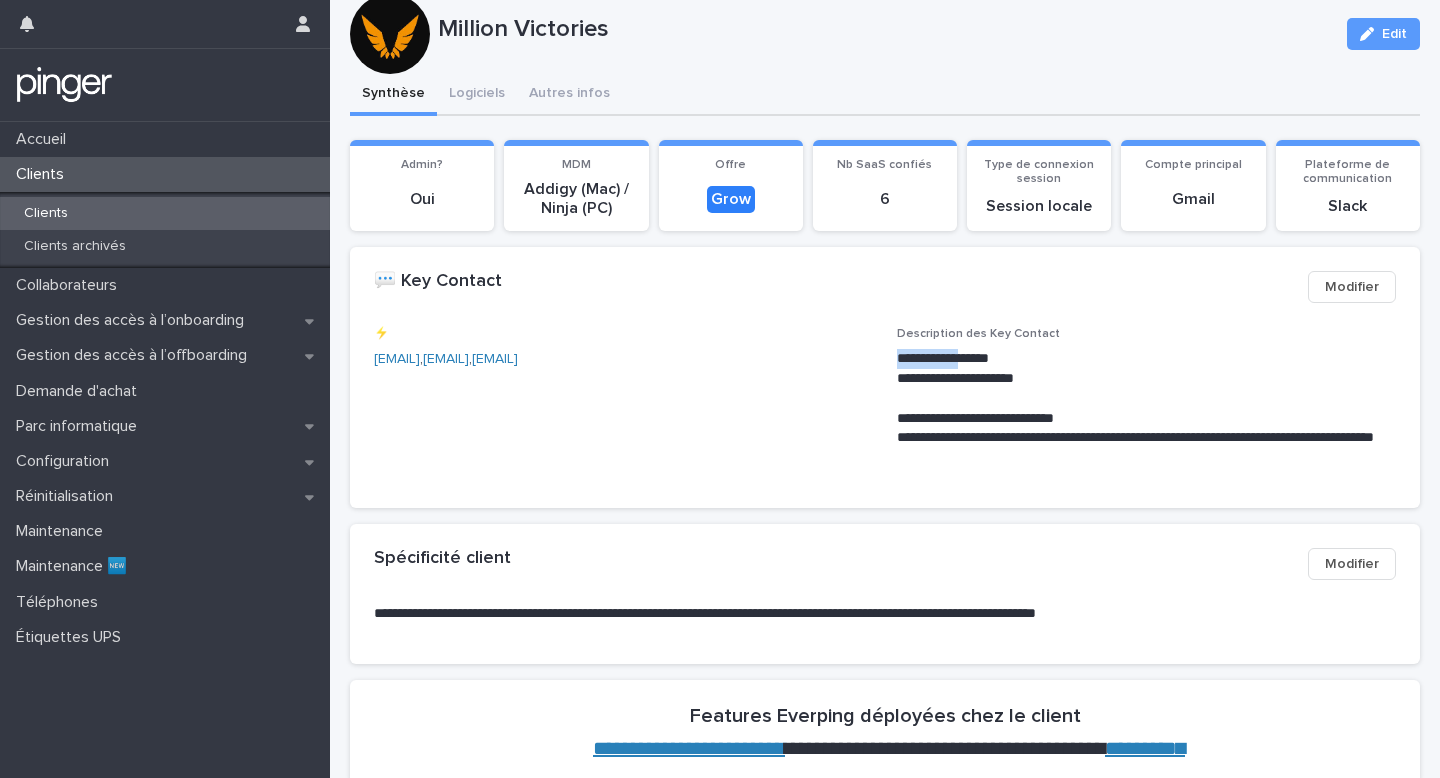 drag, startPoint x: 899, startPoint y: 358, endPoint x: 981, endPoint y: 358, distance: 82 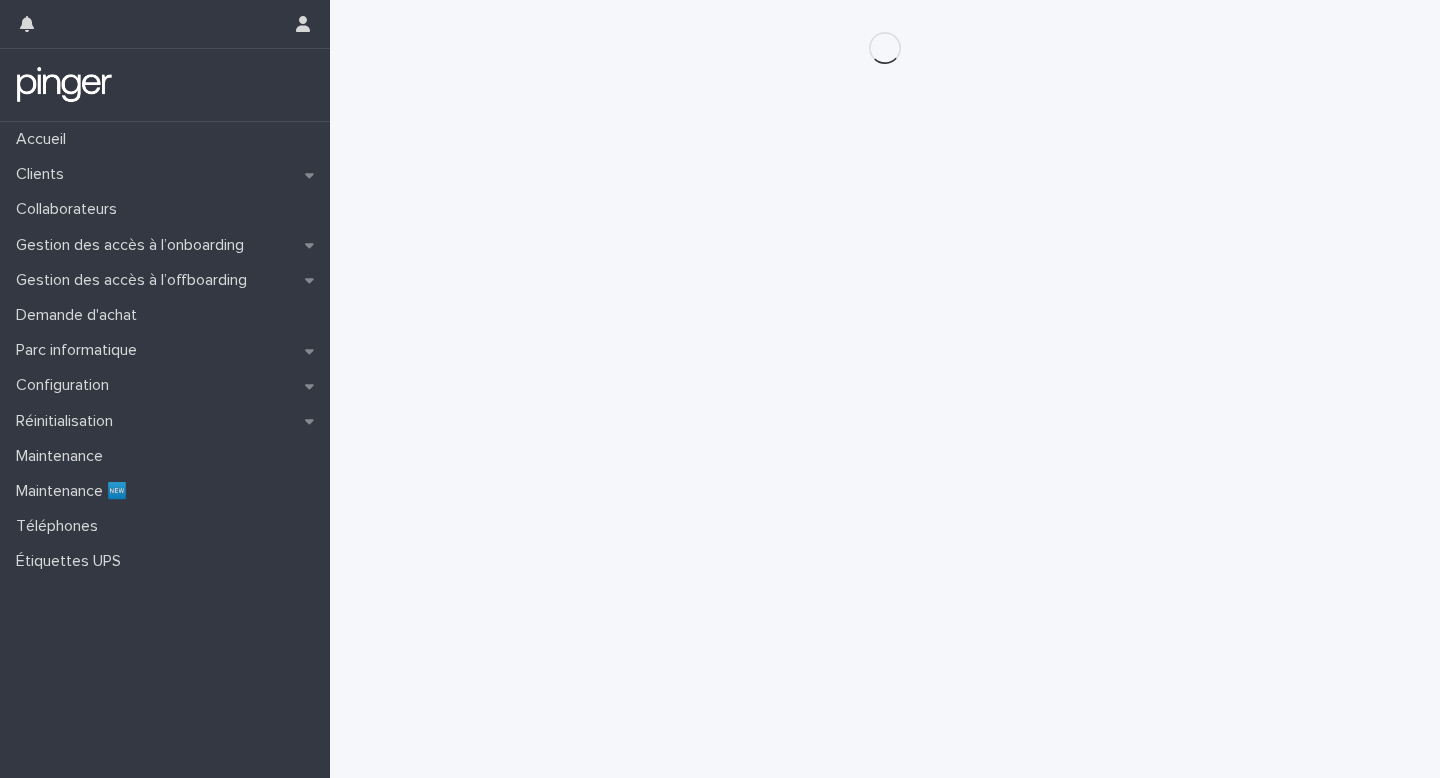 scroll, scrollTop: 0, scrollLeft: 0, axis: both 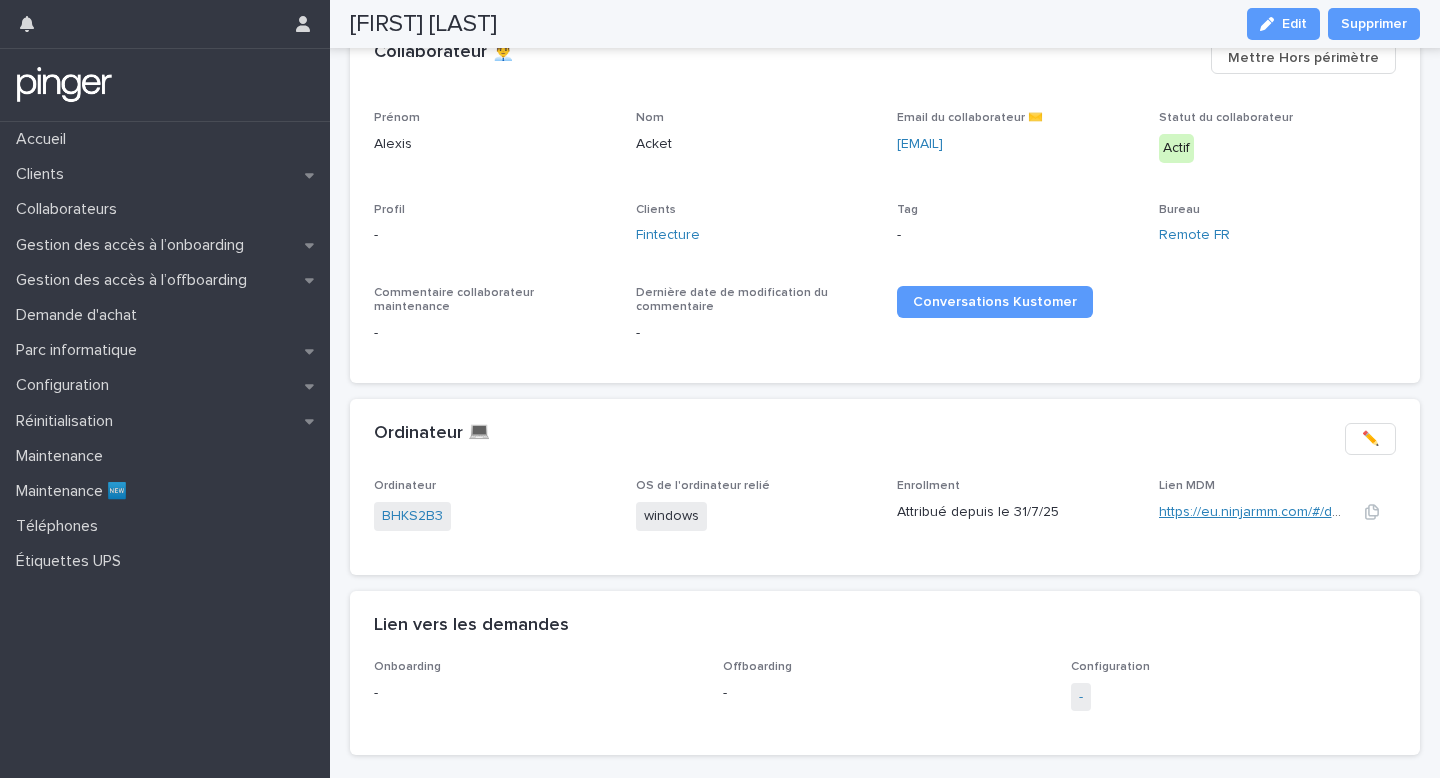 click on "https://eu.ninjarmm.com/#/deviceDashboard/4520/overview" at bounding box center (1349, 512) 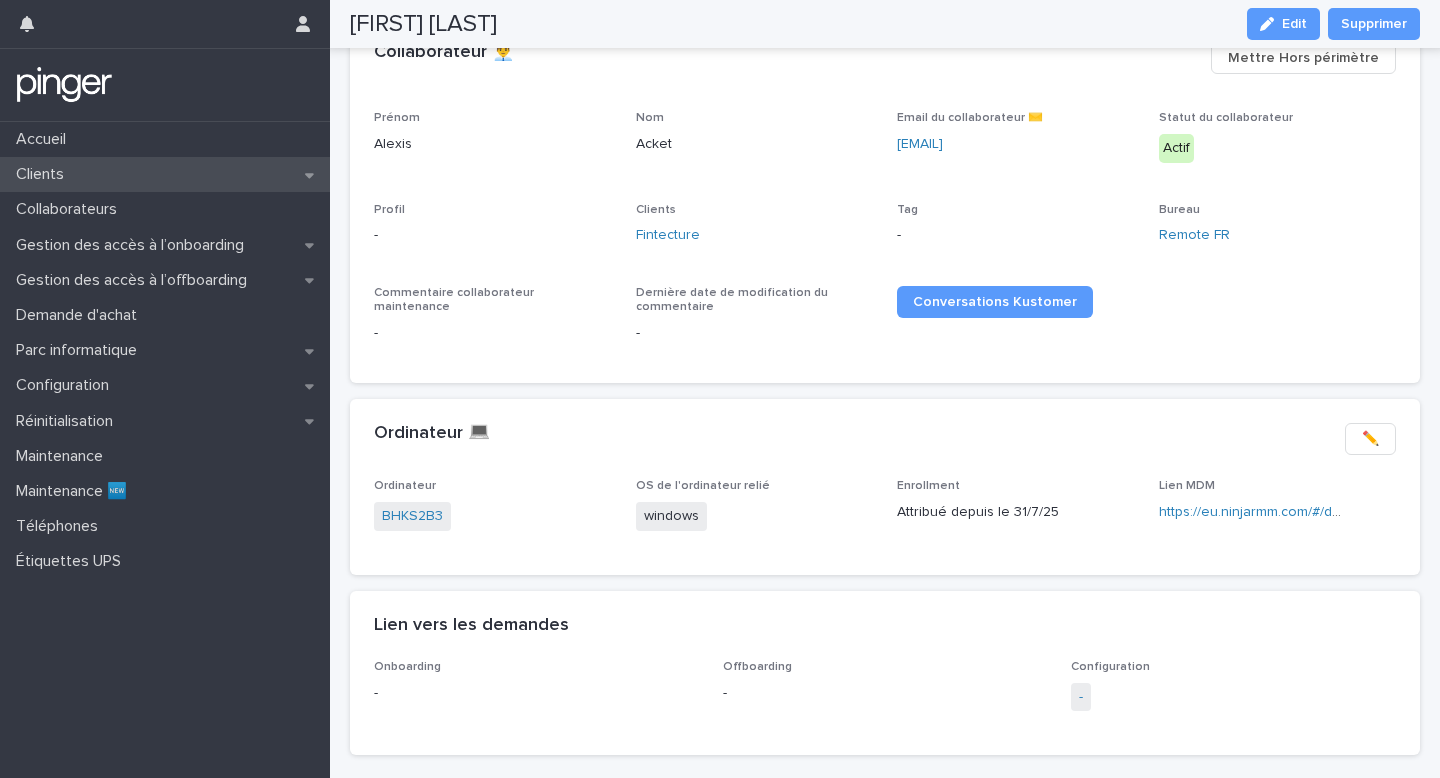 click on "Clients" at bounding box center (165, 174) 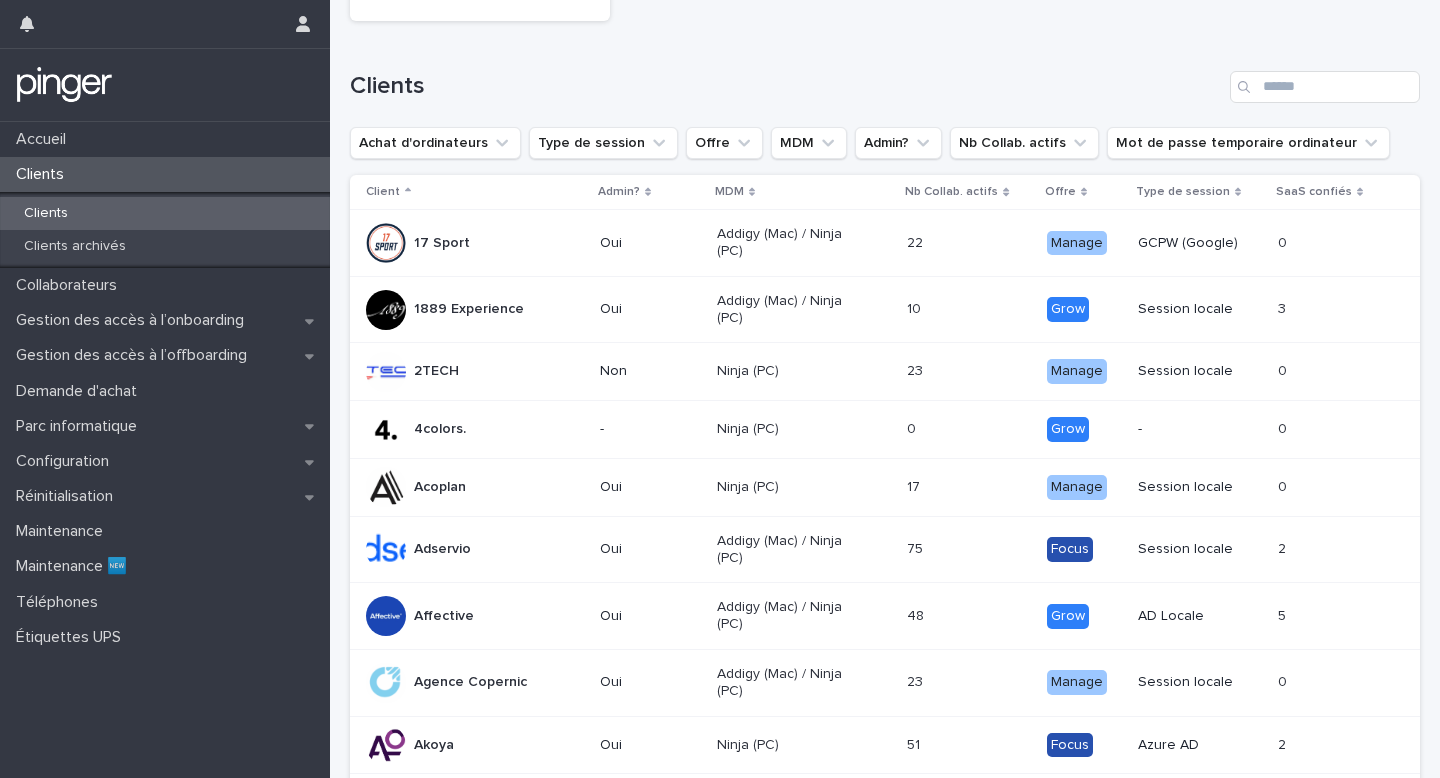 scroll, scrollTop: 170, scrollLeft: 0, axis: vertical 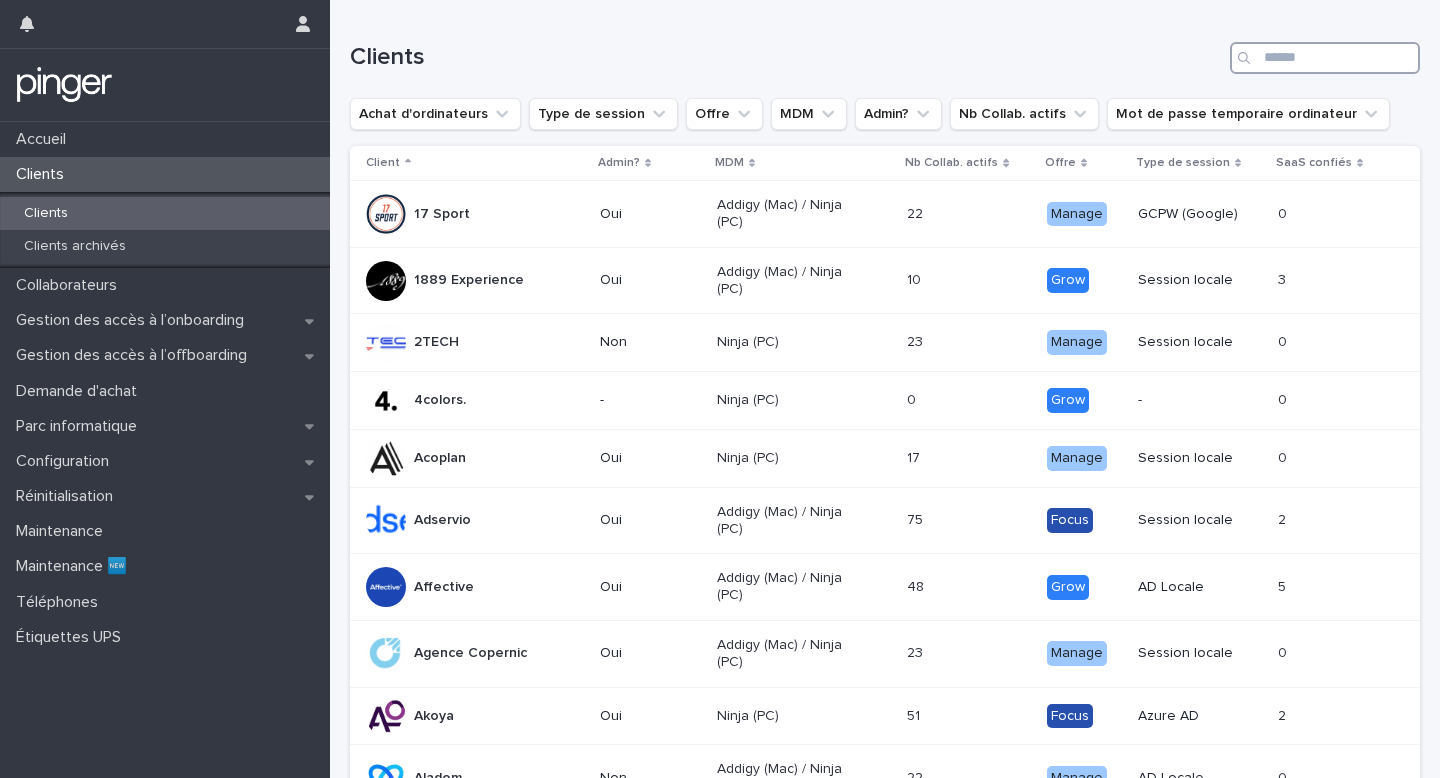 click at bounding box center [1325, 58] 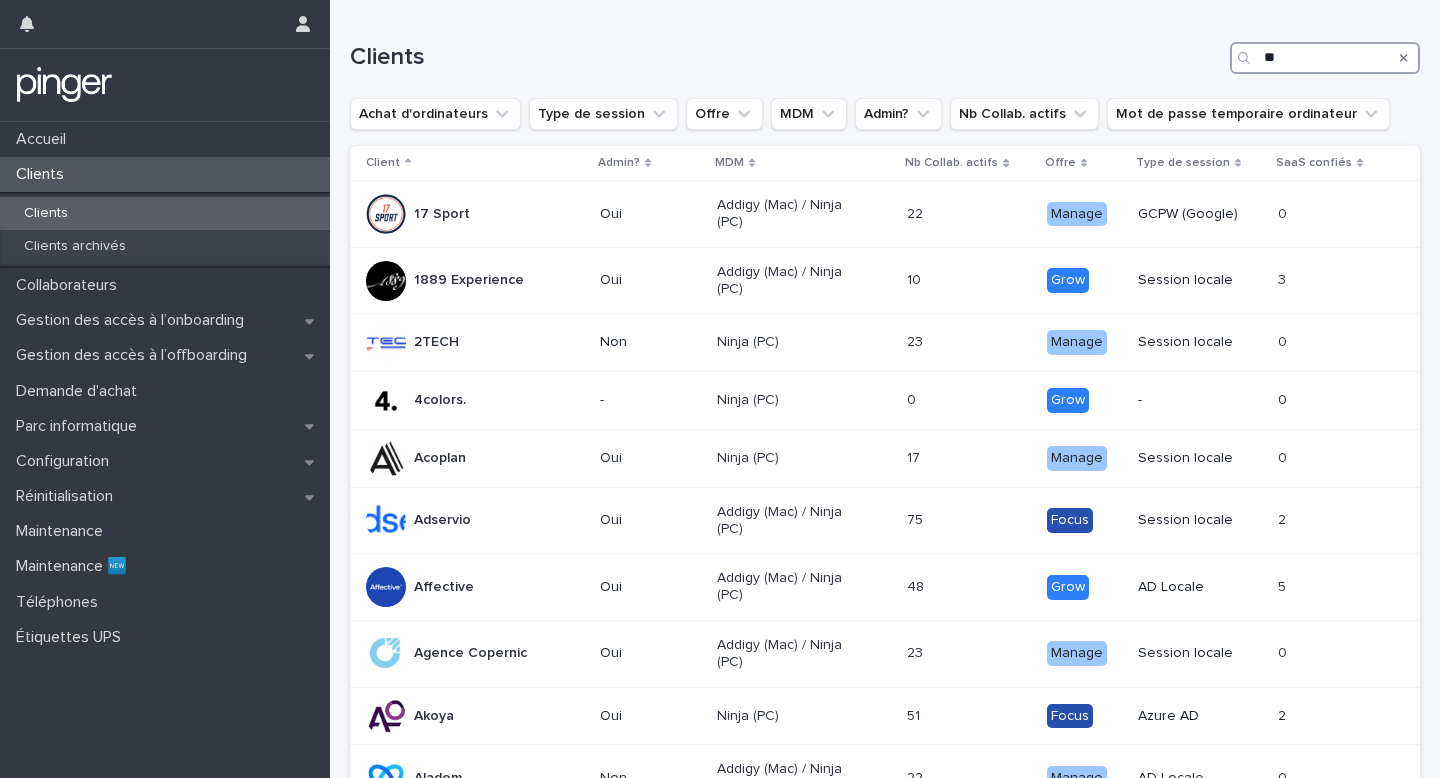 type on "***" 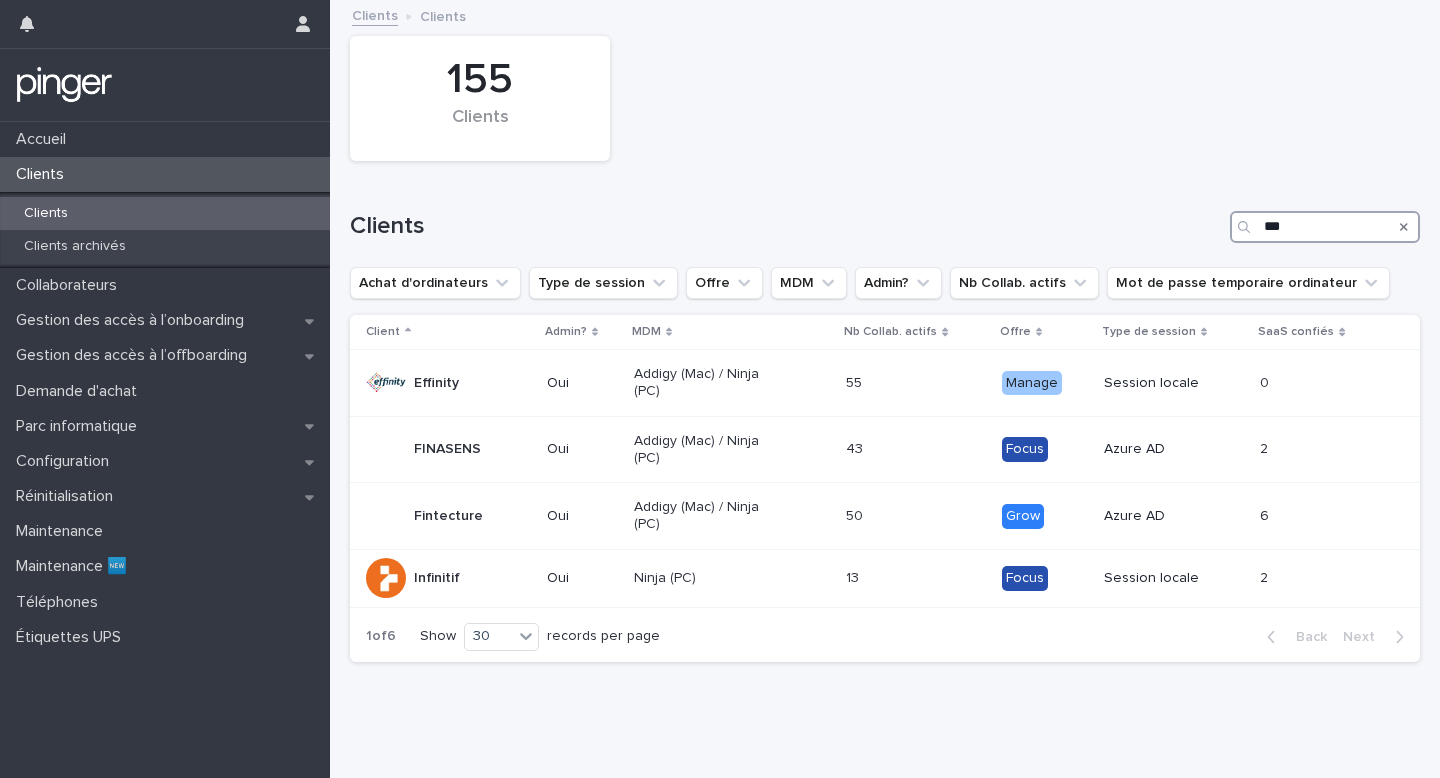 scroll, scrollTop: 2, scrollLeft: 0, axis: vertical 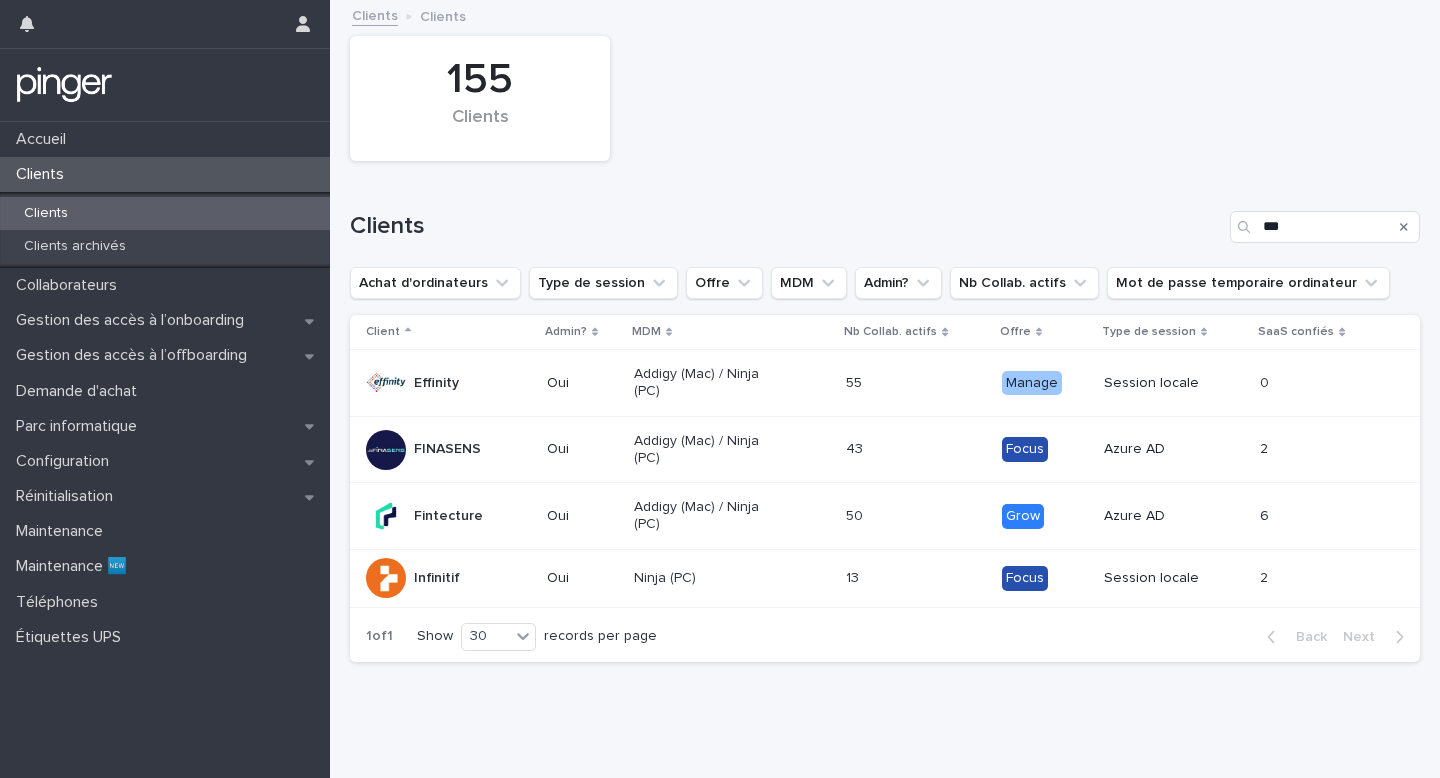 click on "Addigy (Mac) / Ninja (PC)" at bounding box center (705, 516) 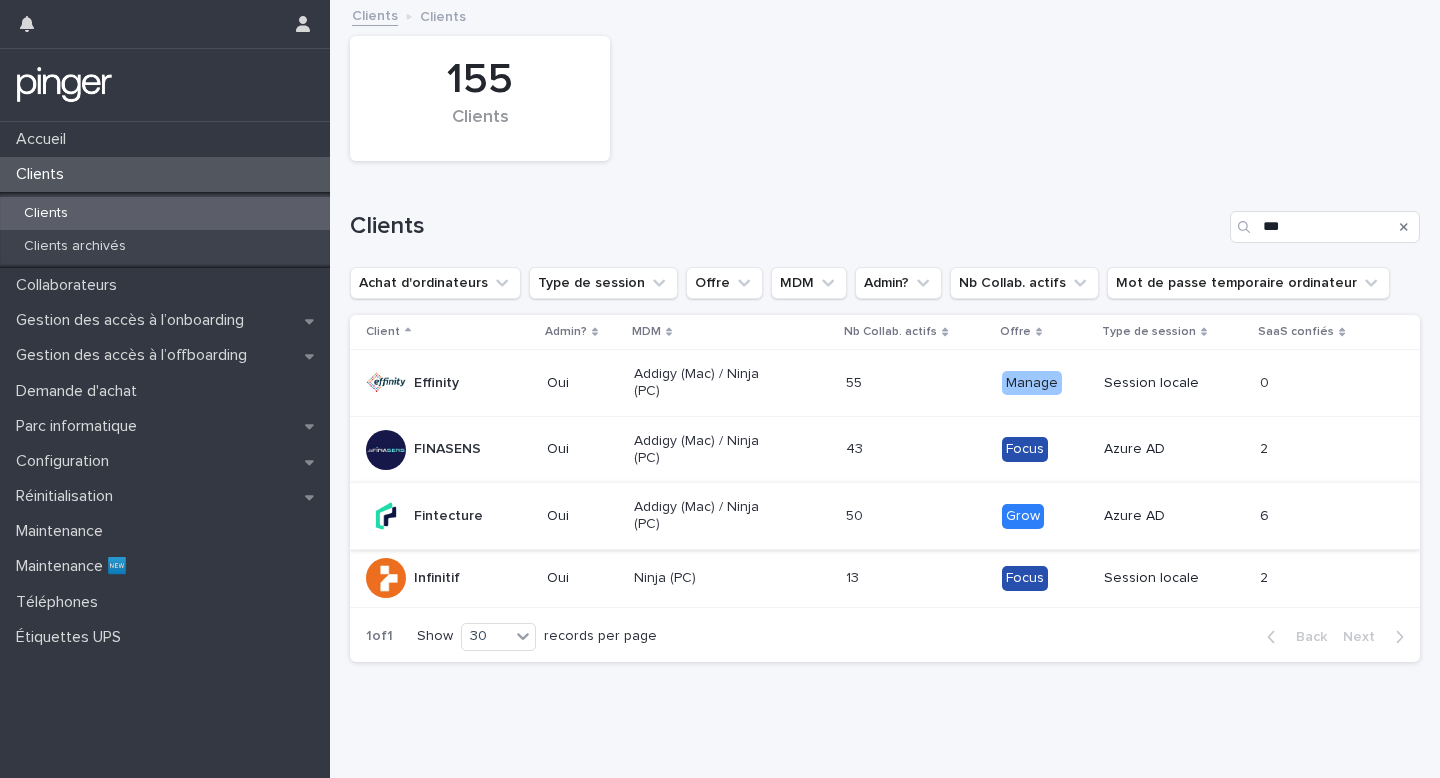 scroll, scrollTop: 0, scrollLeft: 0, axis: both 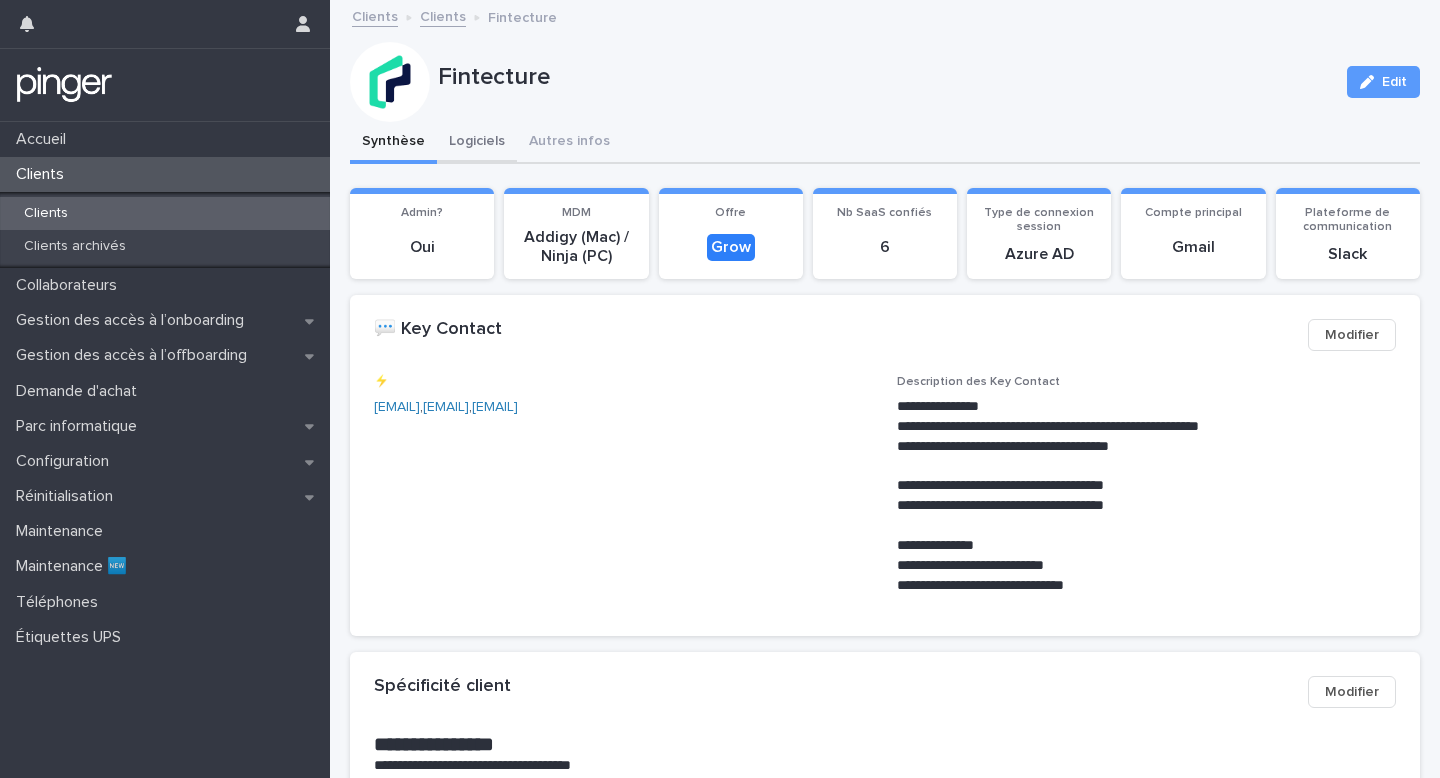 click on "Logiciels" at bounding box center (477, 143) 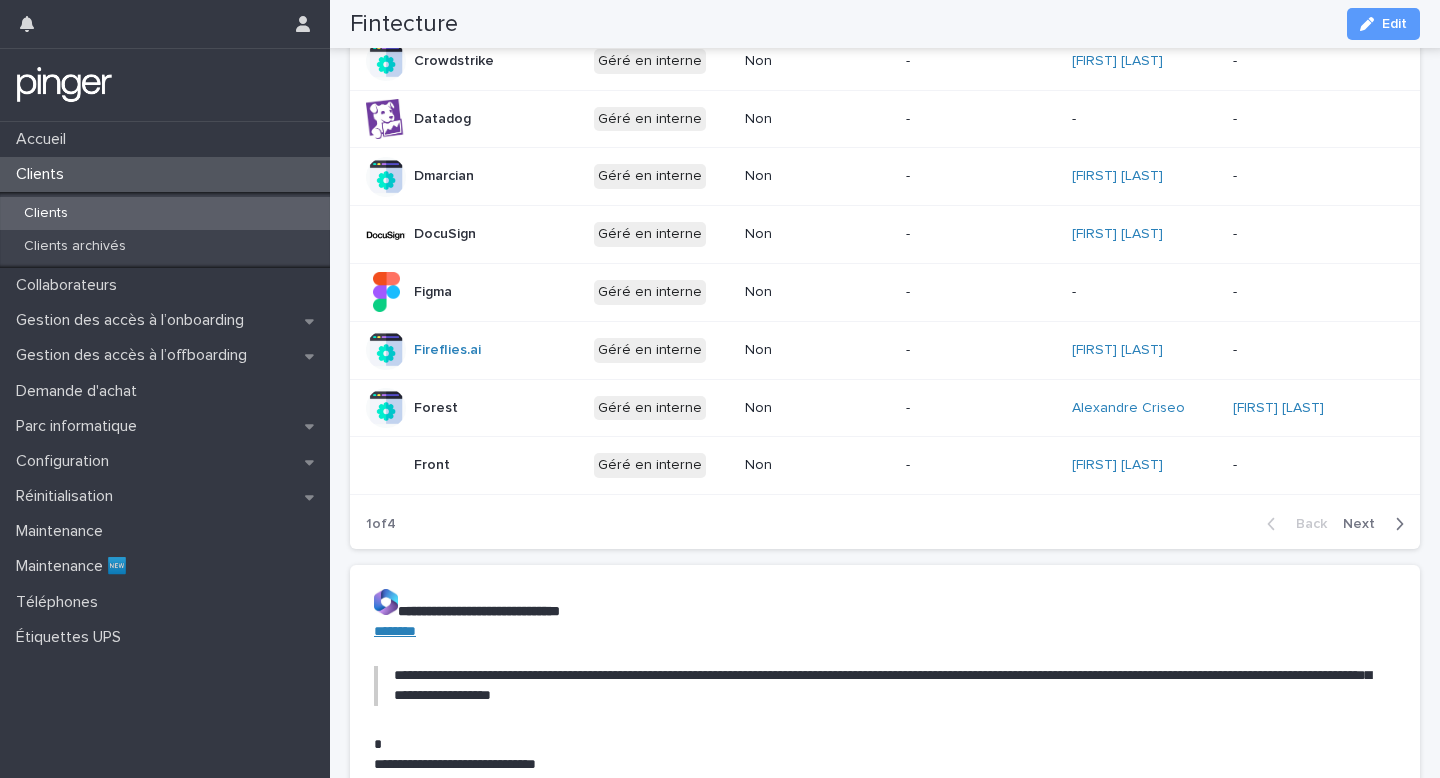 scroll, scrollTop: 1041, scrollLeft: 0, axis: vertical 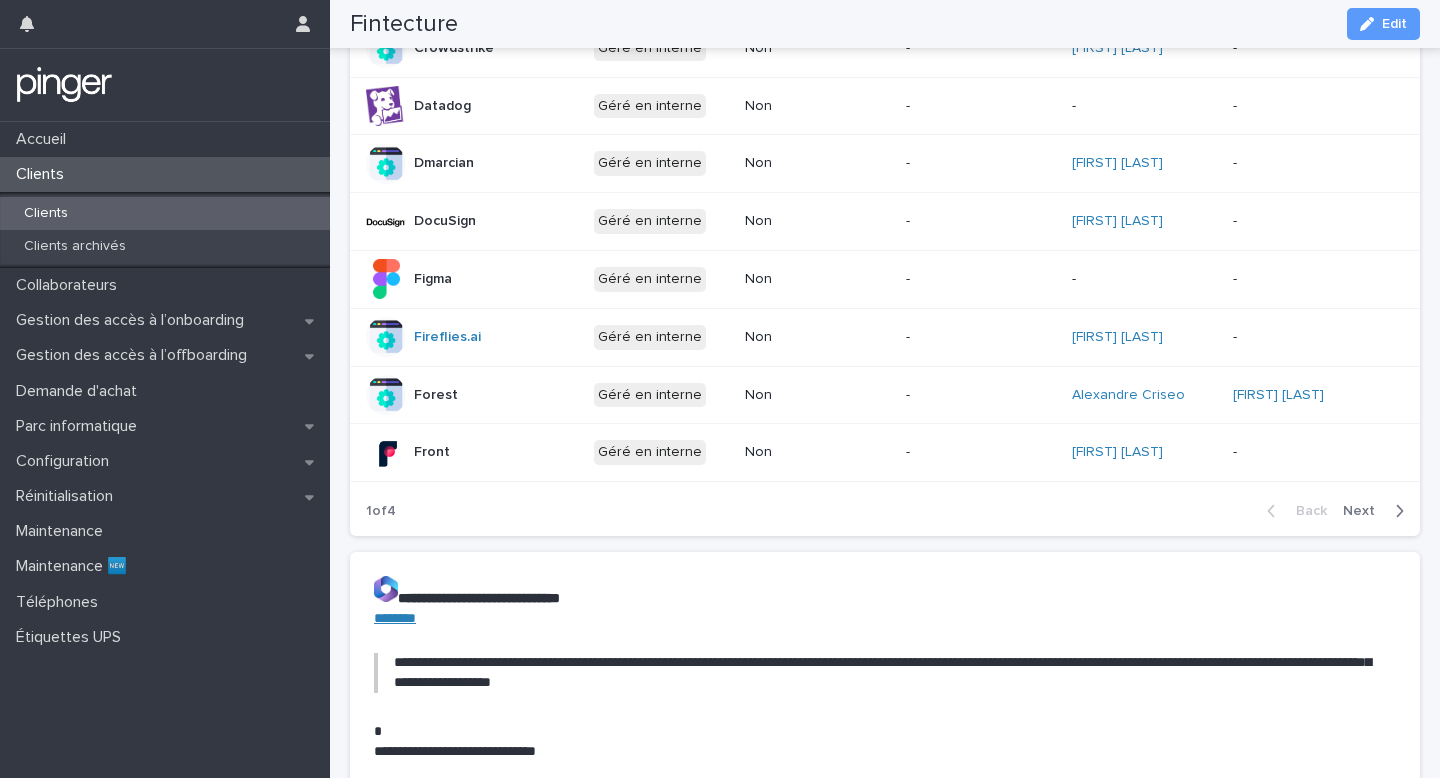 click on "Next" at bounding box center [1365, 511] 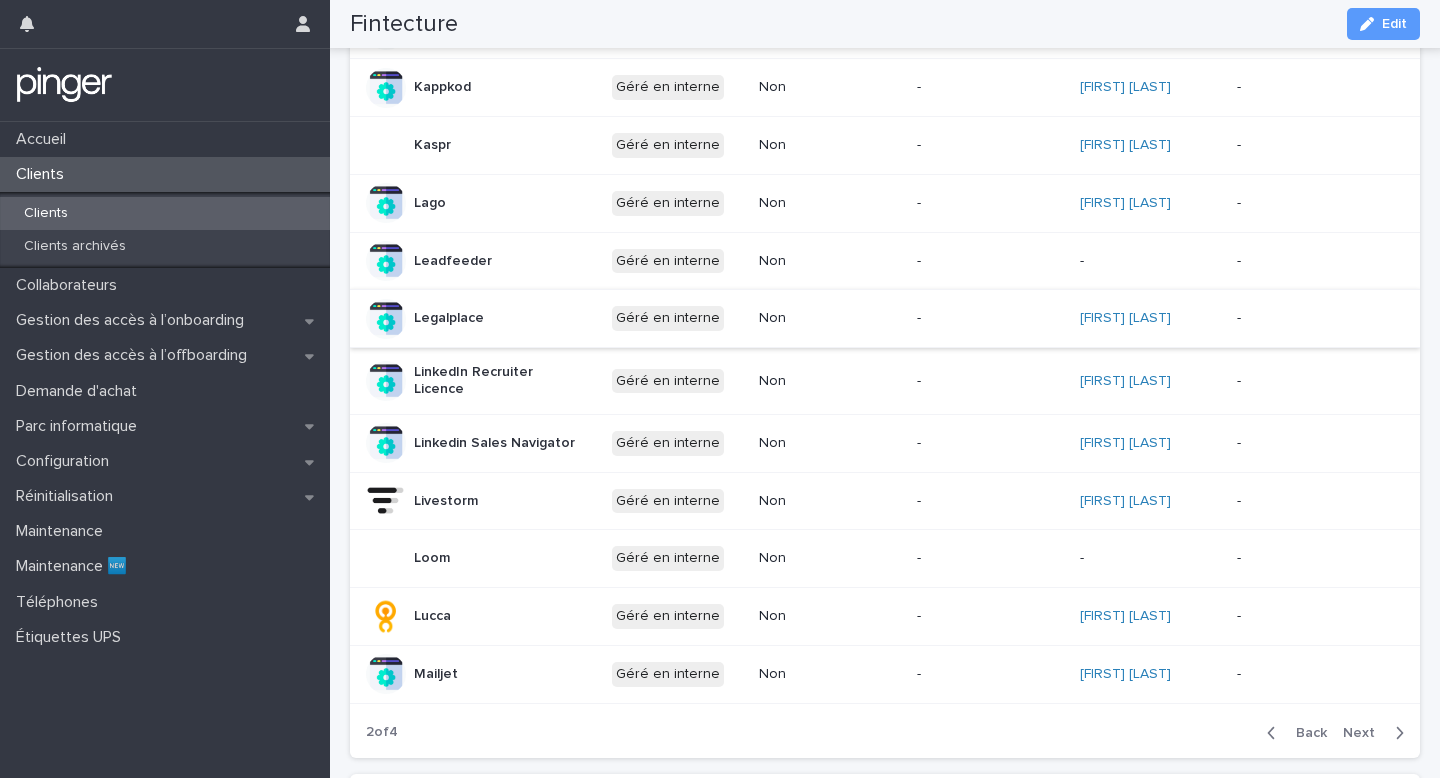 scroll, scrollTop: 985, scrollLeft: 0, axis: vertical 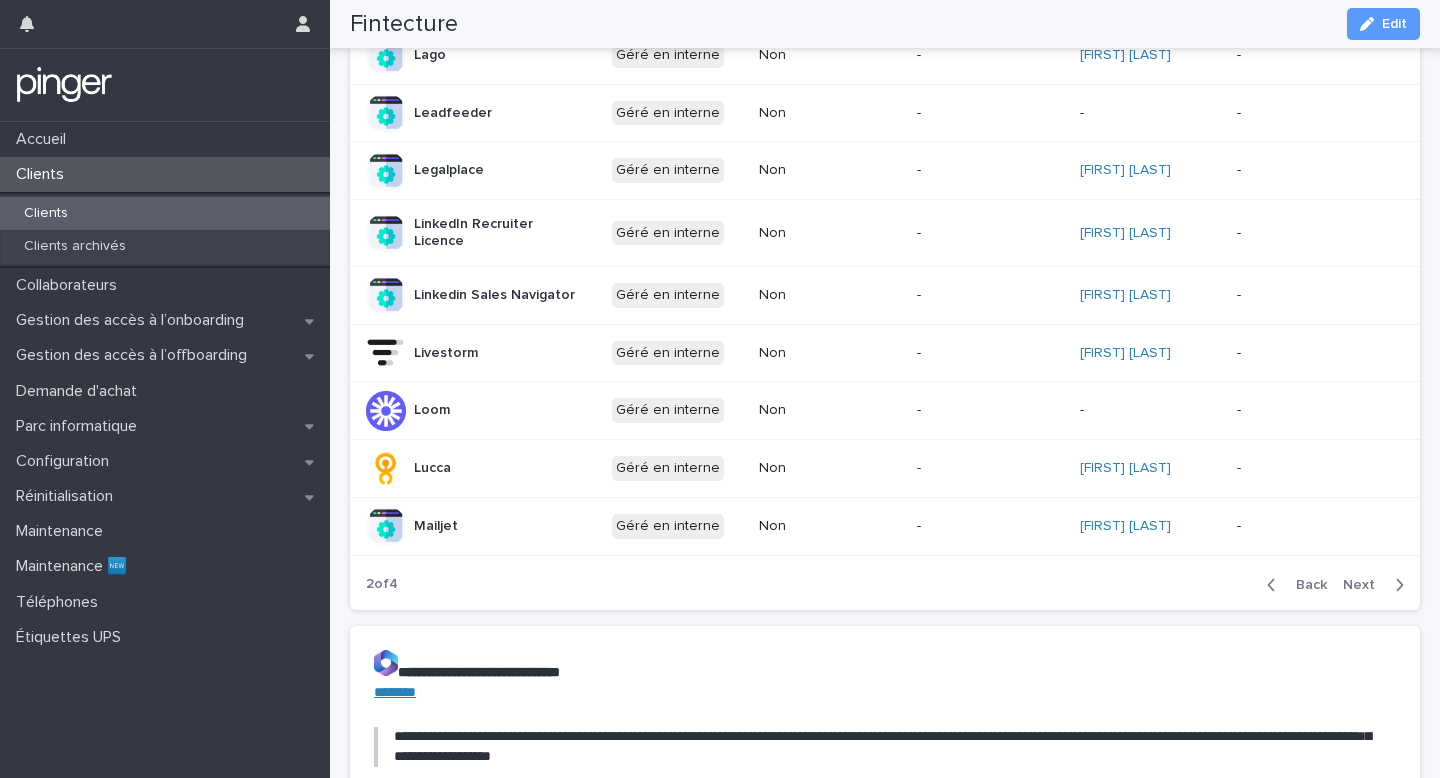 click on "Next" at bounding box center (1365, 585) 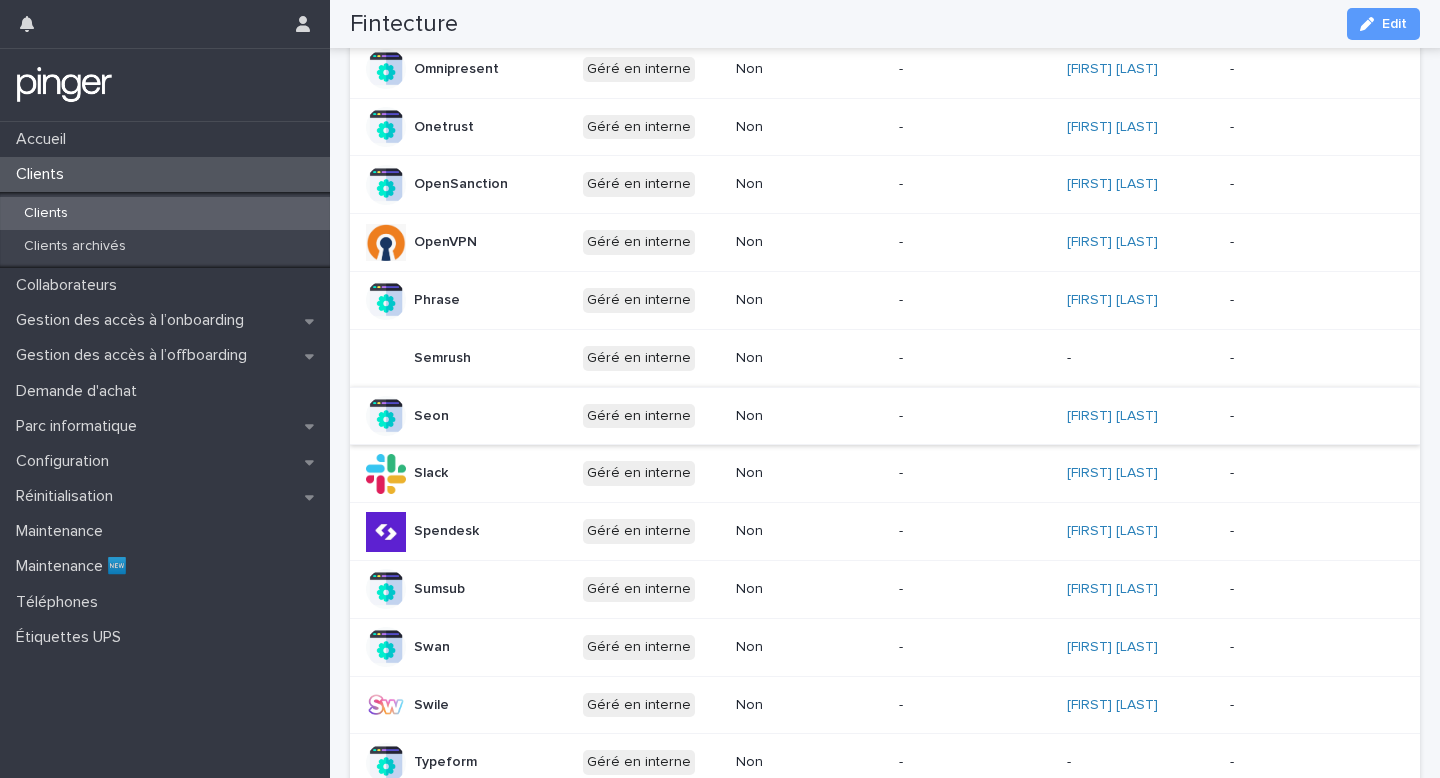 scroll, scrollTop: 762, scrollLeft: 0, axis: vertical 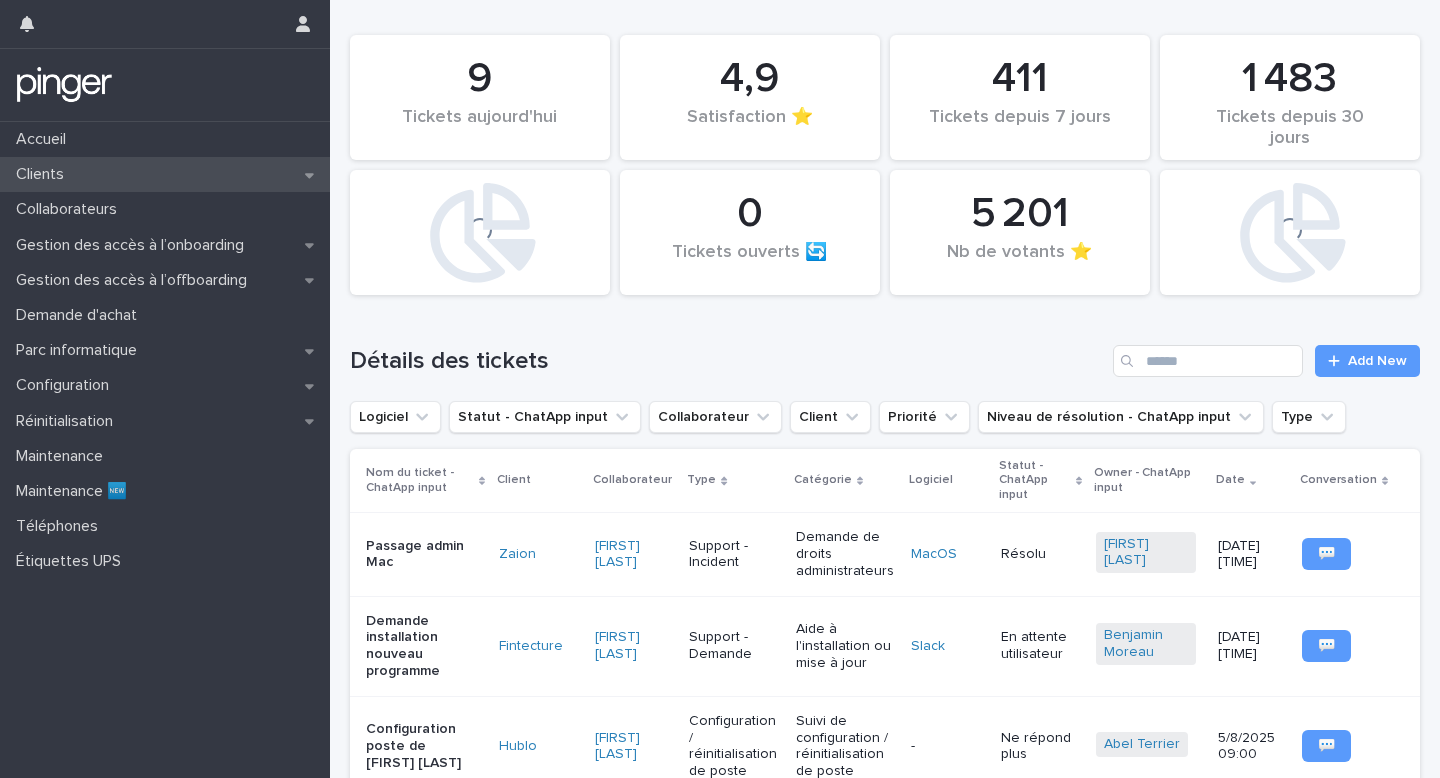 click on "Clients" at bounding box center [165, 174] 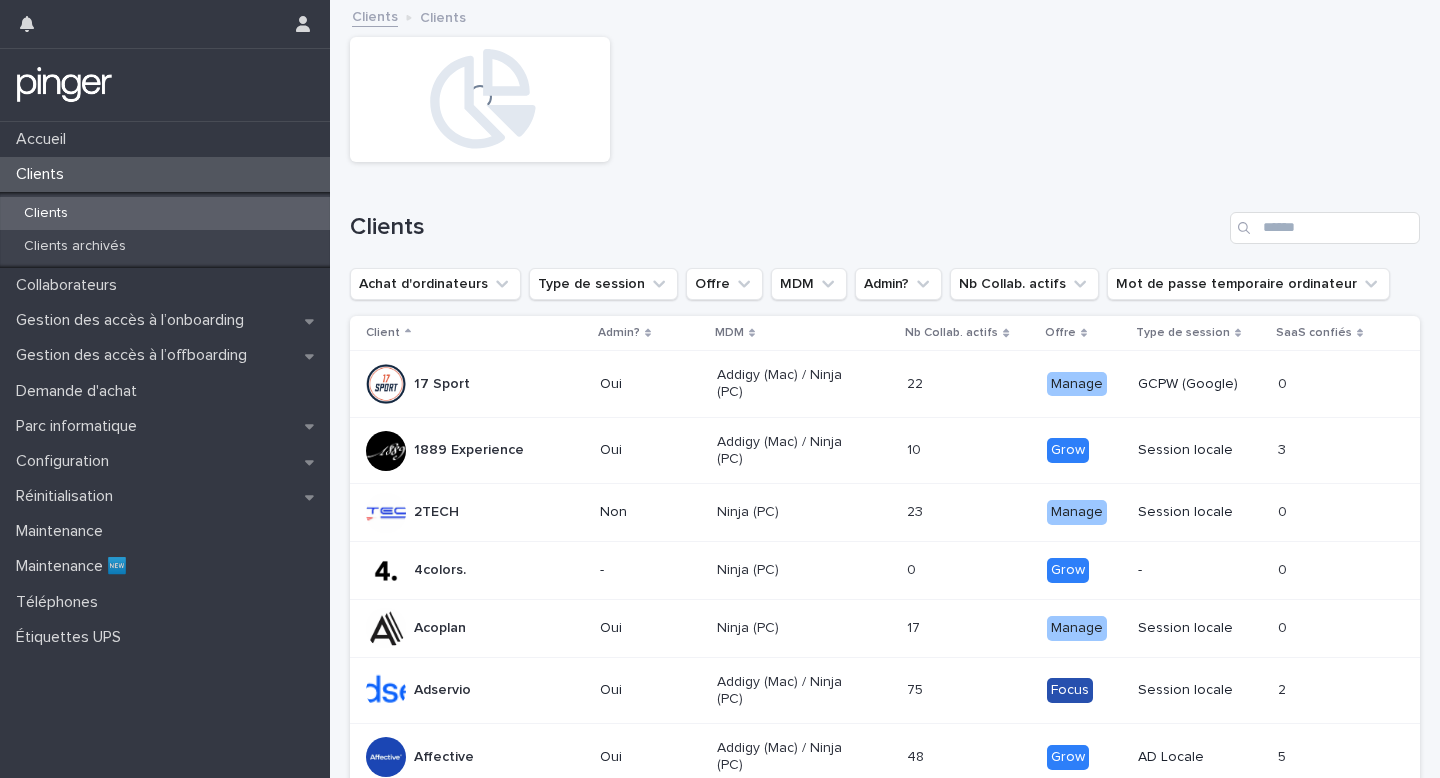 click on "Clients" at bounding box center [165, 213] 